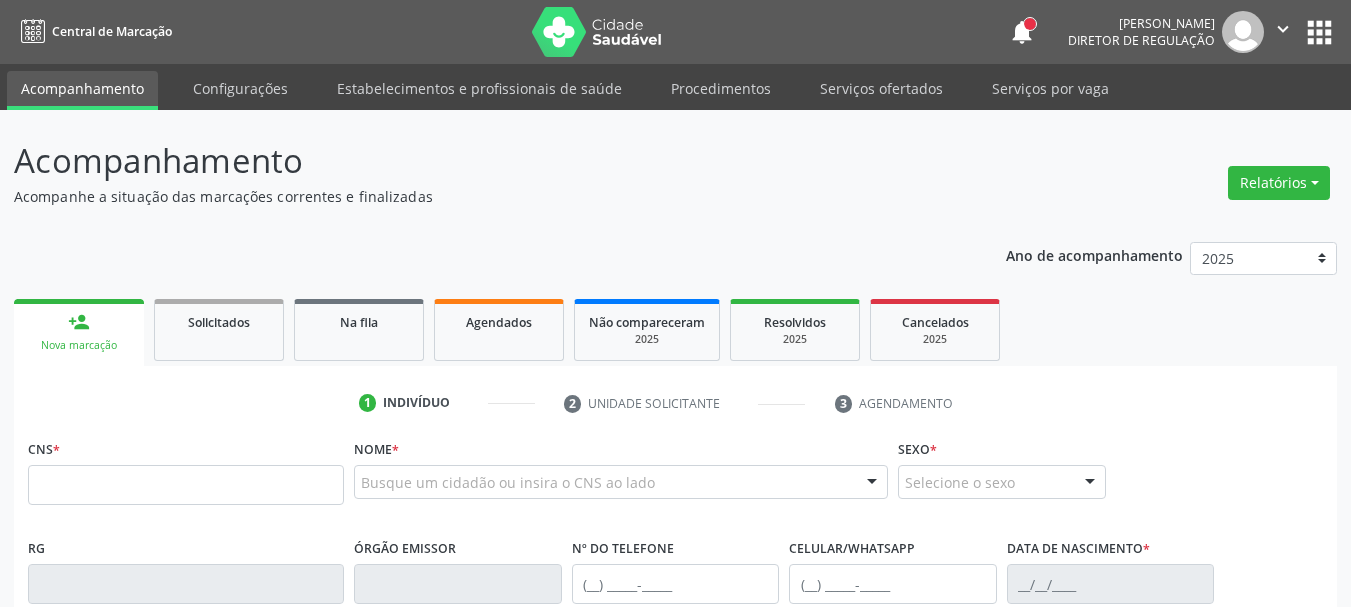 scroll, scrollTop: 0, scrollLeft: 0, axis: both 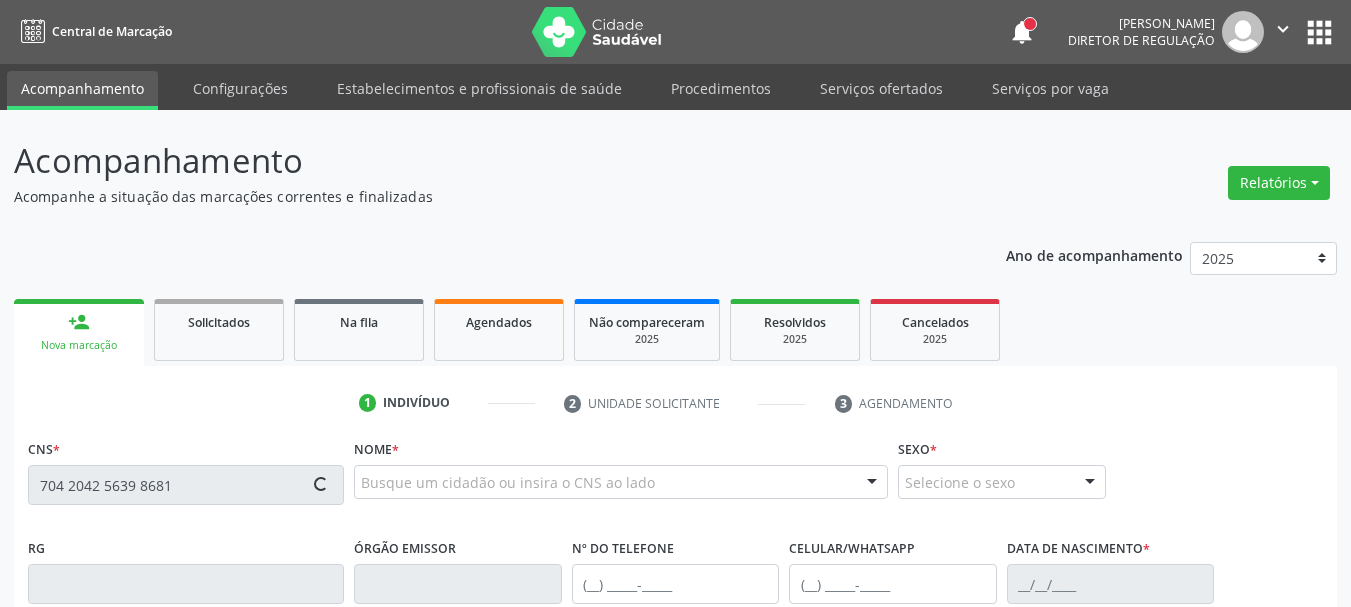type on "704 2042 5639 8681" 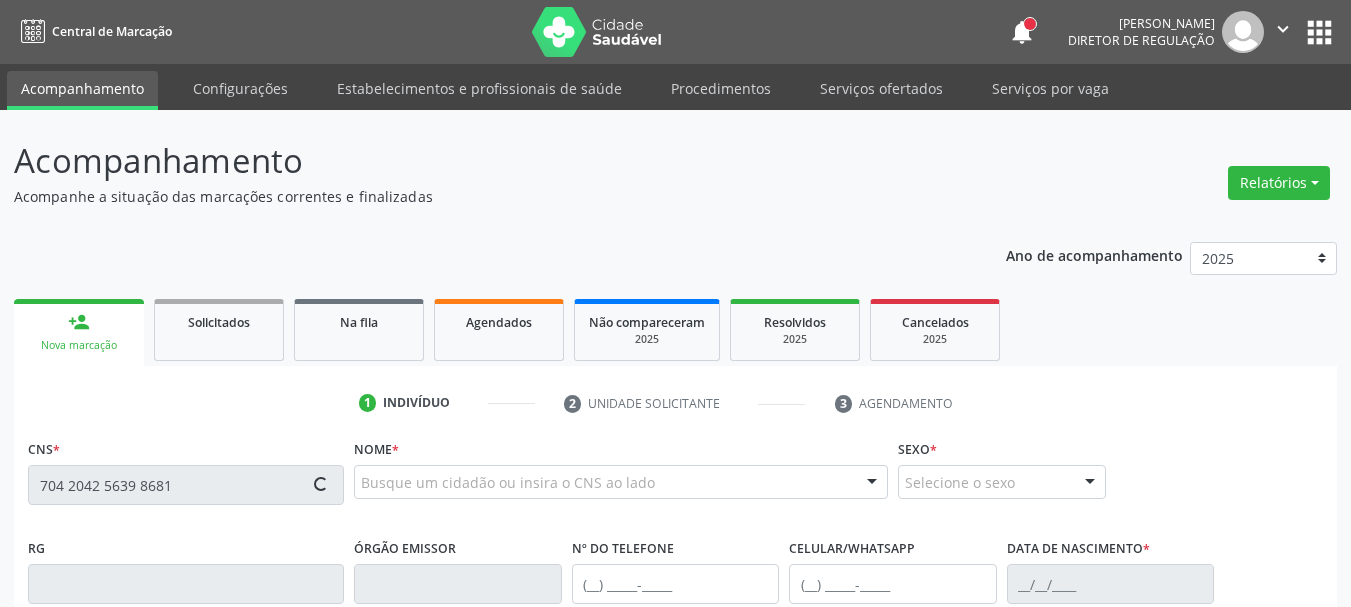 type 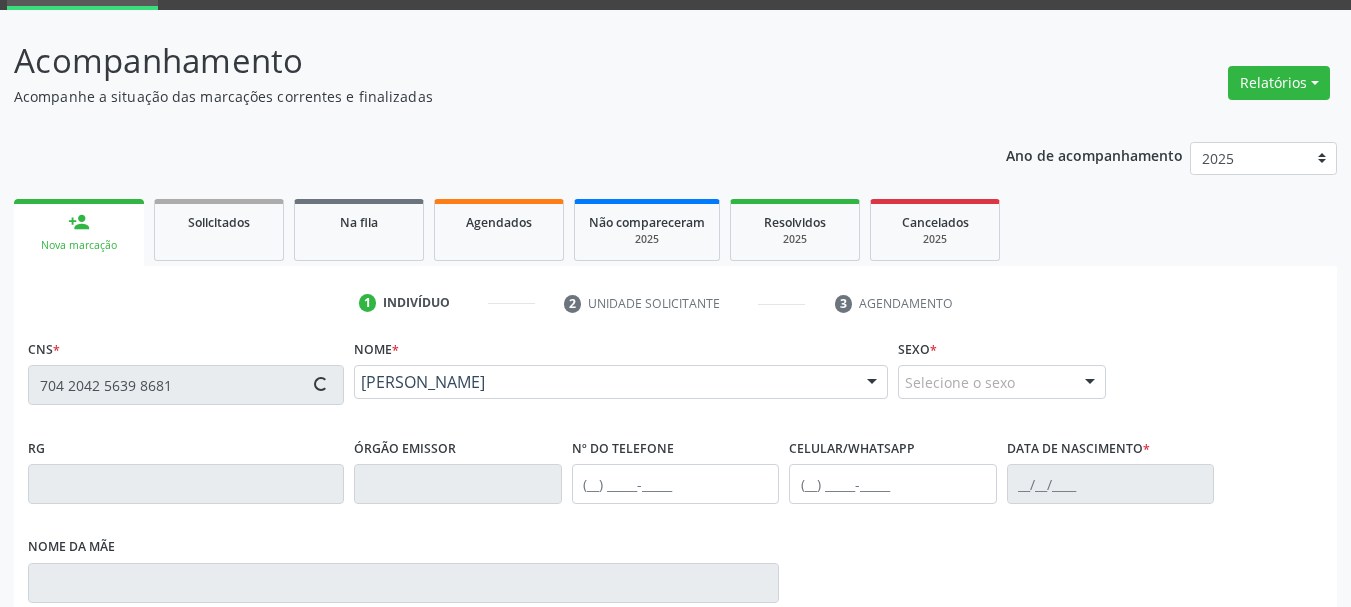 scroll, scrollTop: 463, scrollLeft: 0, axis: vertical 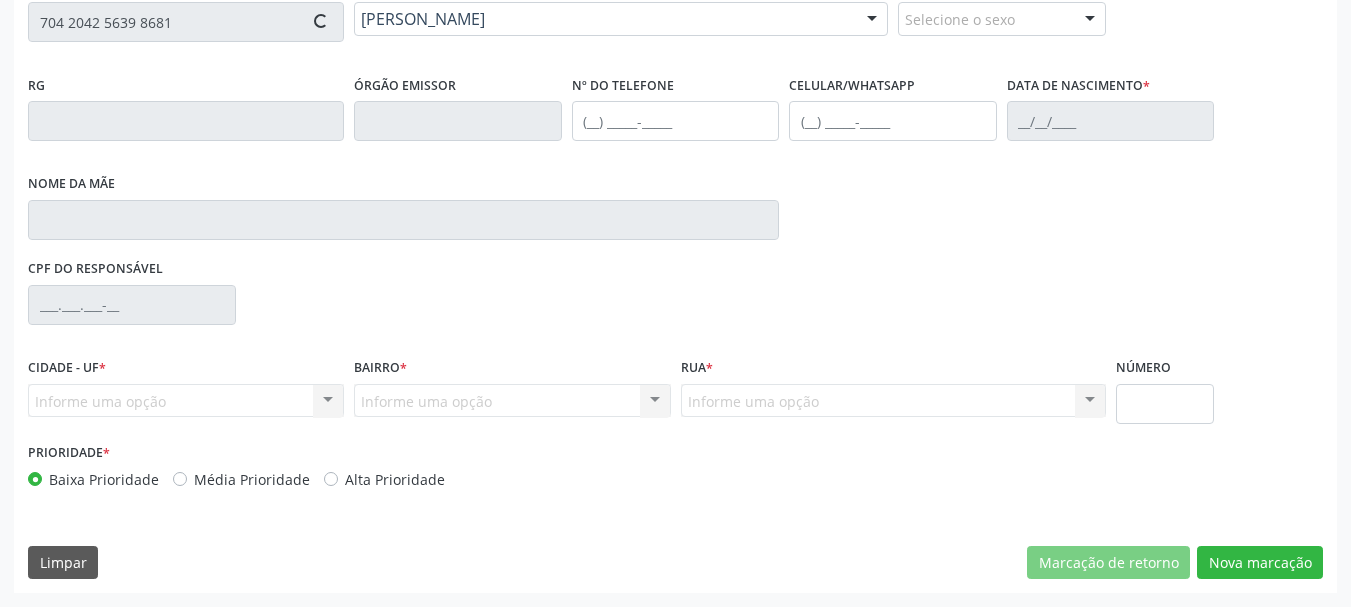 type on "[PHONE_NUMBER]" 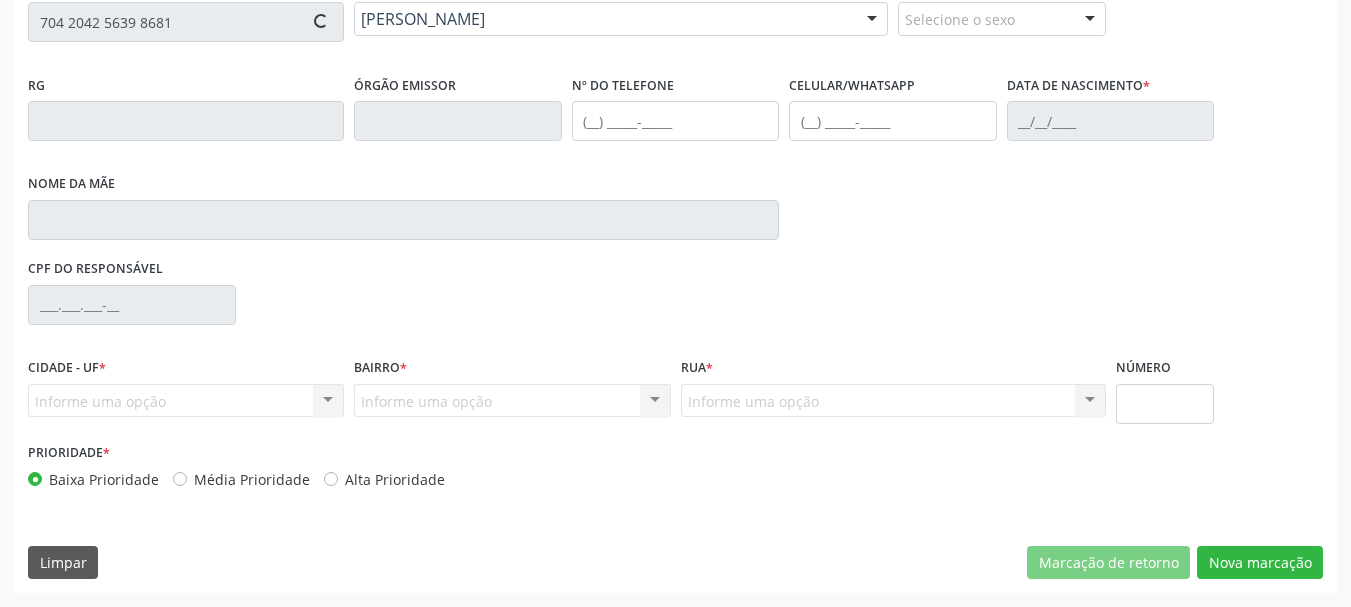 type on "[DATE]" 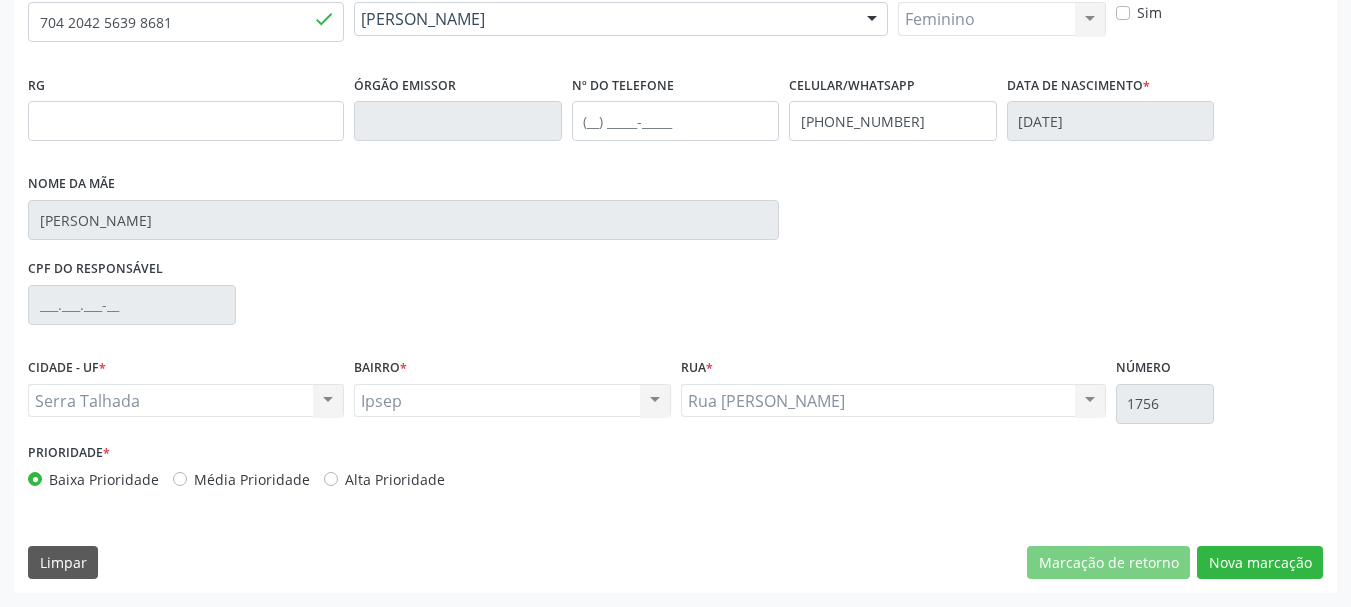 scroll, scrollTop: 63, scrollLeft: 0, axis: vertical 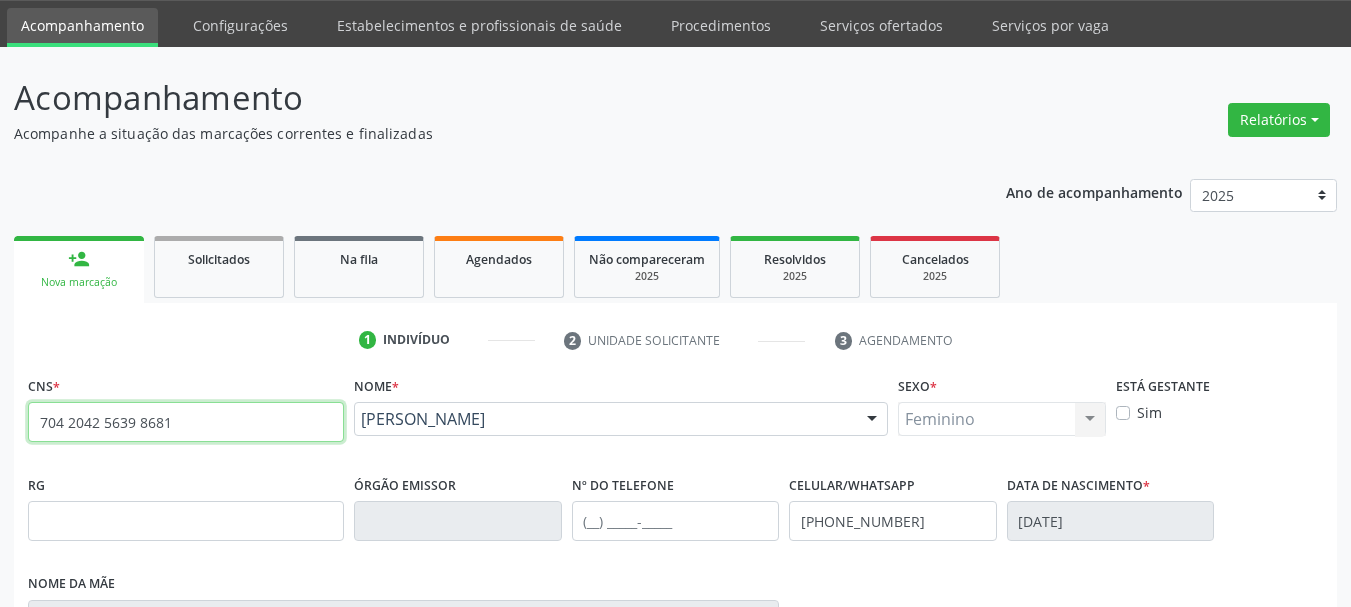 drag, startPoint x: 221, startPoint y: 409, endPoint x: 0, endPoint y: 395, distance: 221.443 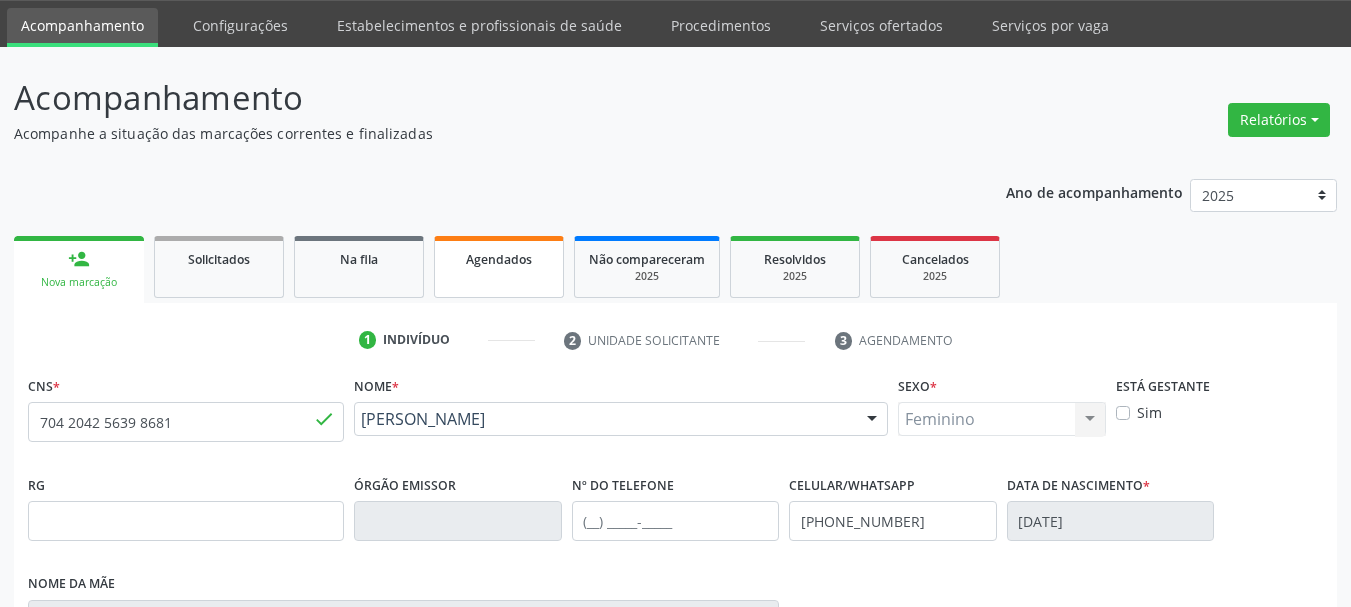 click on "Agendados" at bounding box center [499, 267] 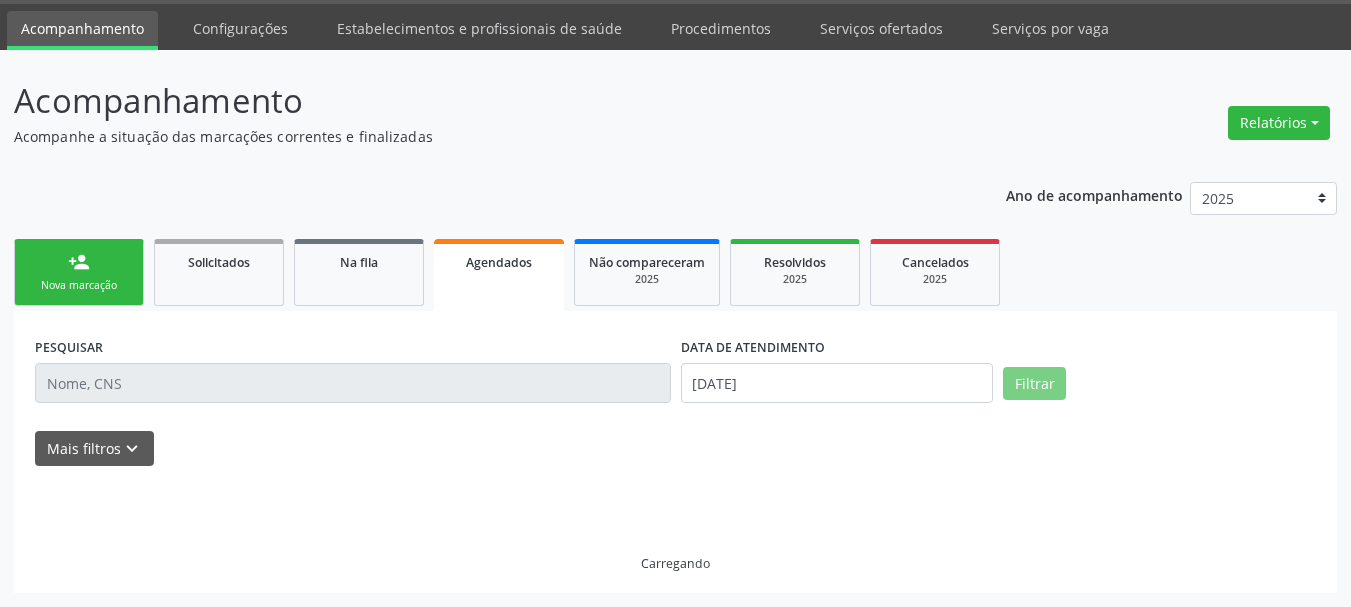 scroll, scrollTop: 60, scrollLeft: 0, axis: vertical 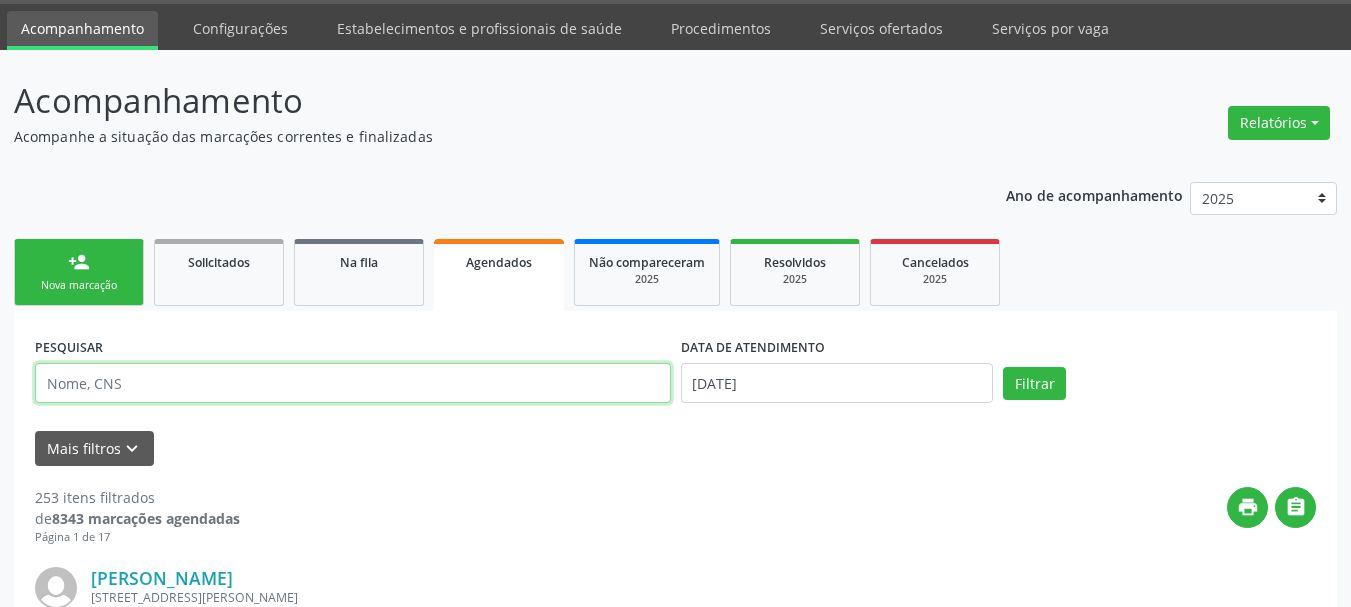 click at bounding box center (353, 383) 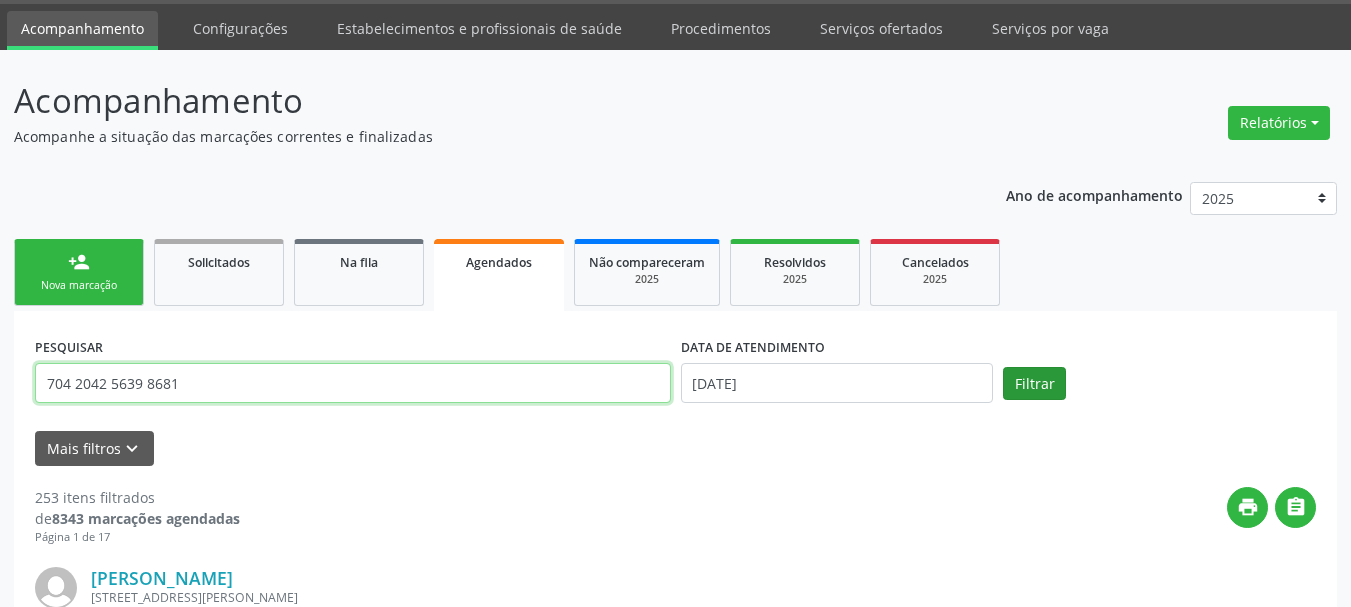 type on "704 2042 5639 8681" 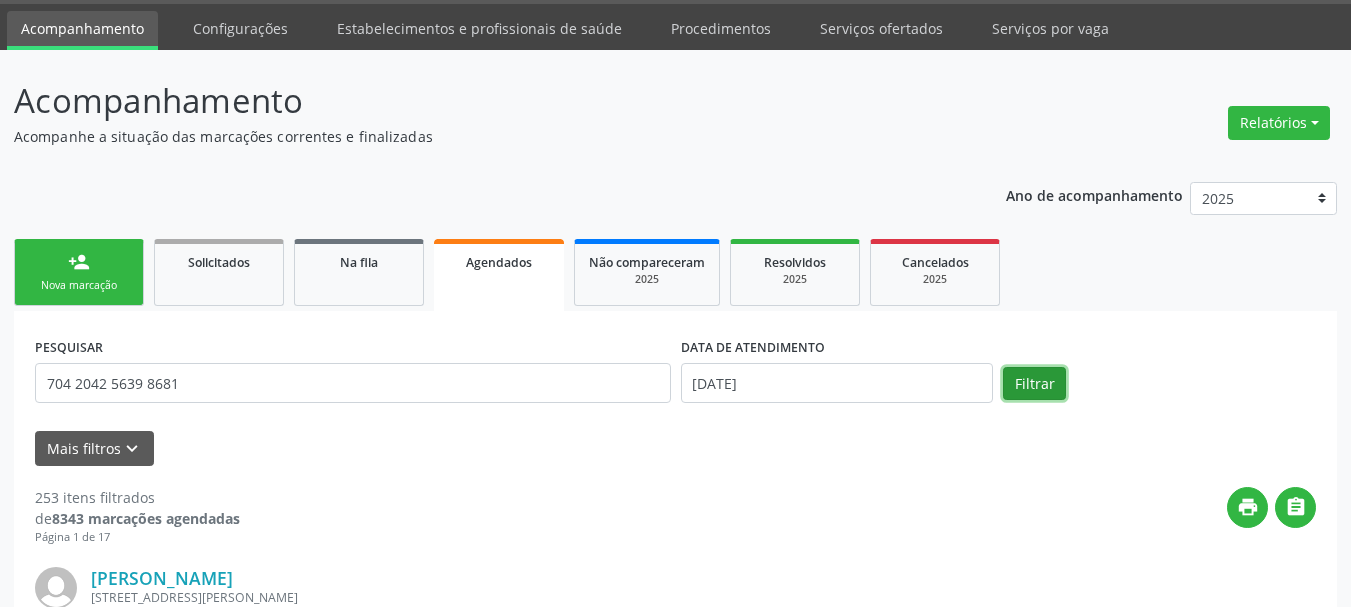 click on "Filtrar" at bounding box center (1034, 384) 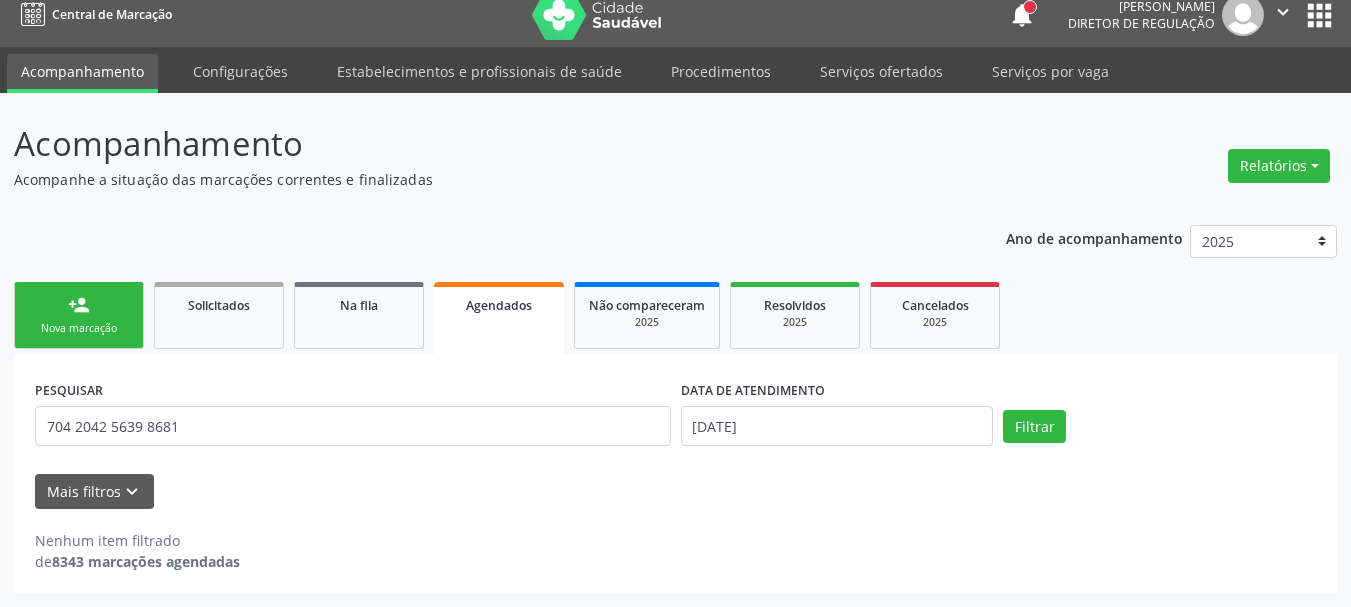 scroll, scrollTop: 0, scrollLeft: 0, axis: both 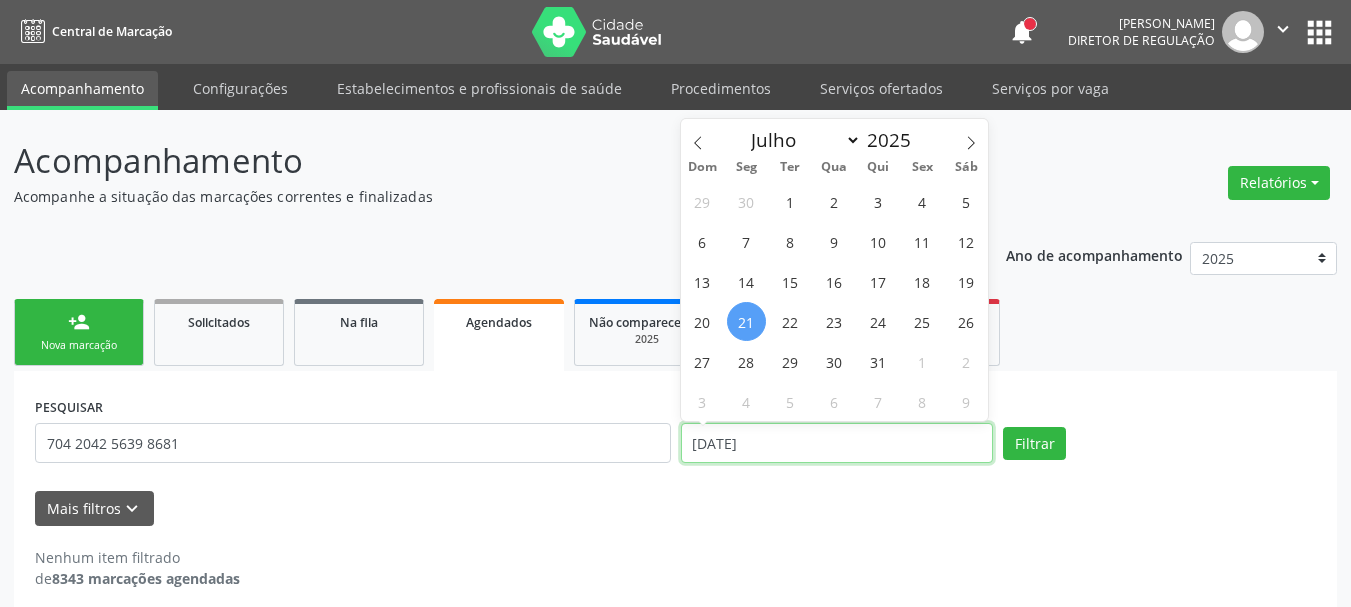click on "[DATE]" at bounding box center (837, 443) 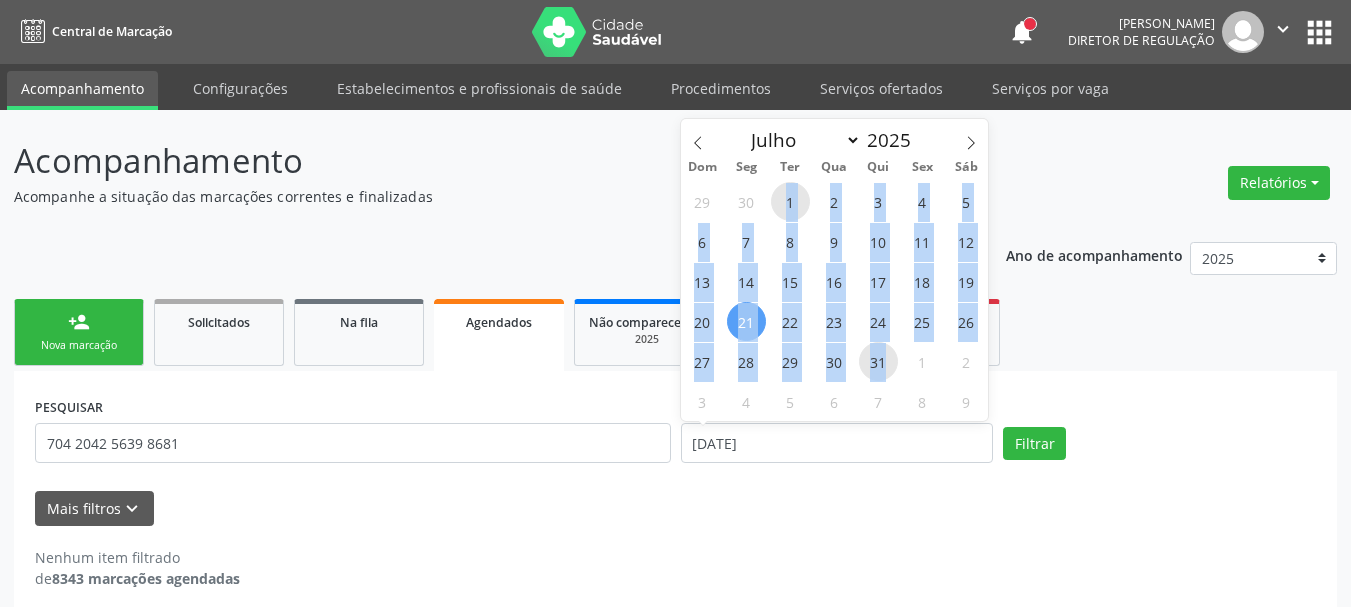 drag, startPoint x: 781, startPoint y: 192, endPoint x: 890, endPoint y: 365, distance: 204.47493 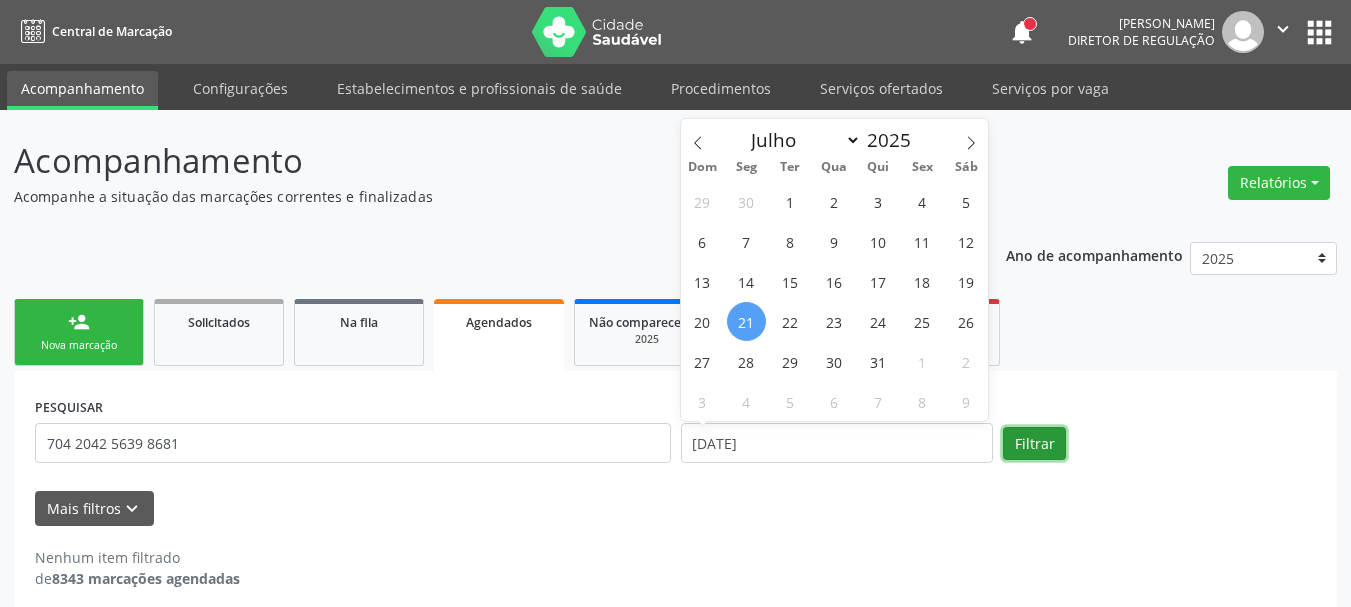 click on "Filtrar" at bounding box center (1034, 444) 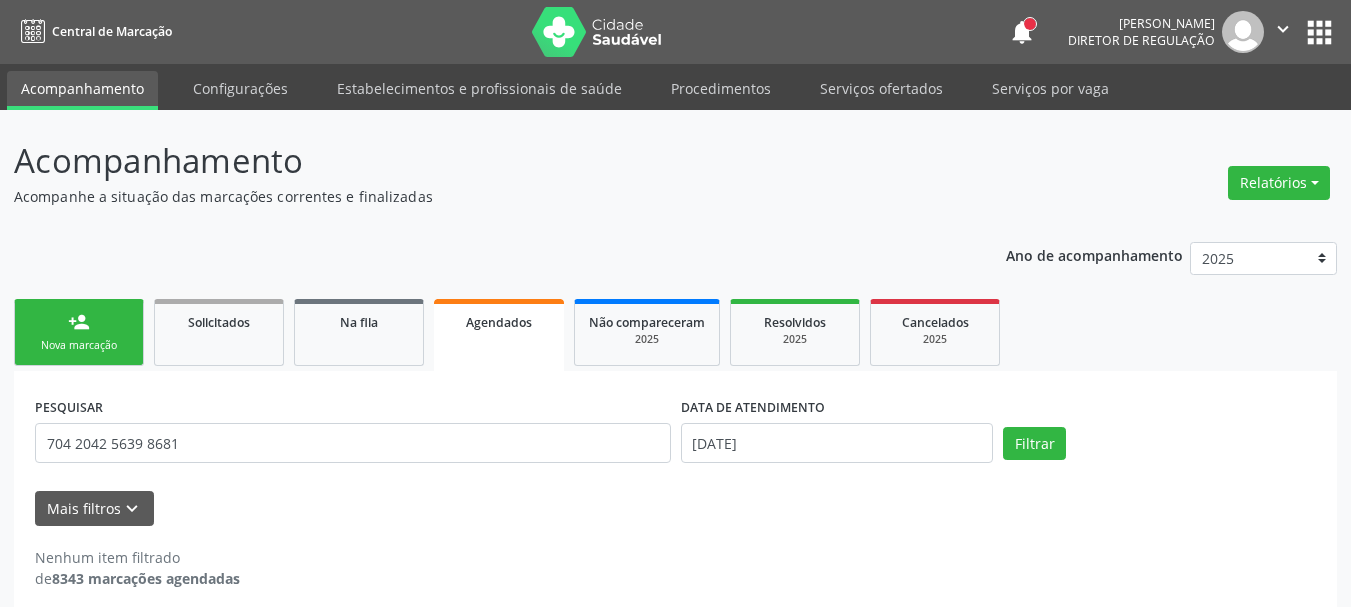 scroll, scrollTop: 17, scrollLeft: 0, axis: vertical 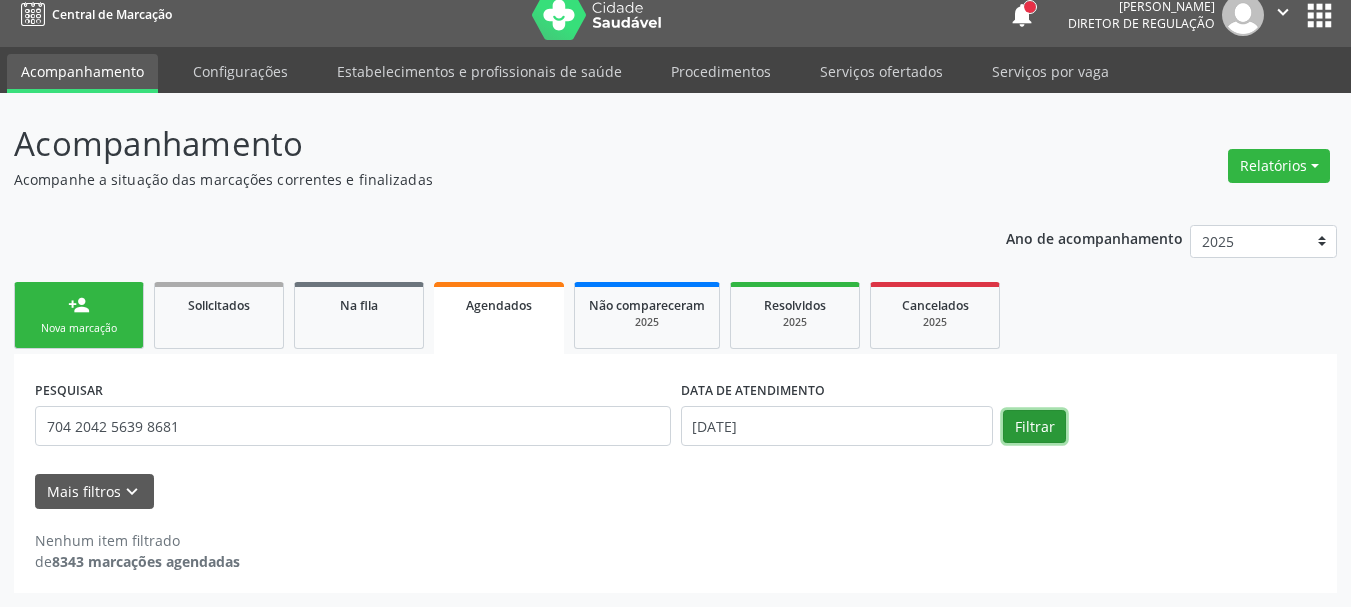 click on "Filtrar" at bounding box center [1034, 427] 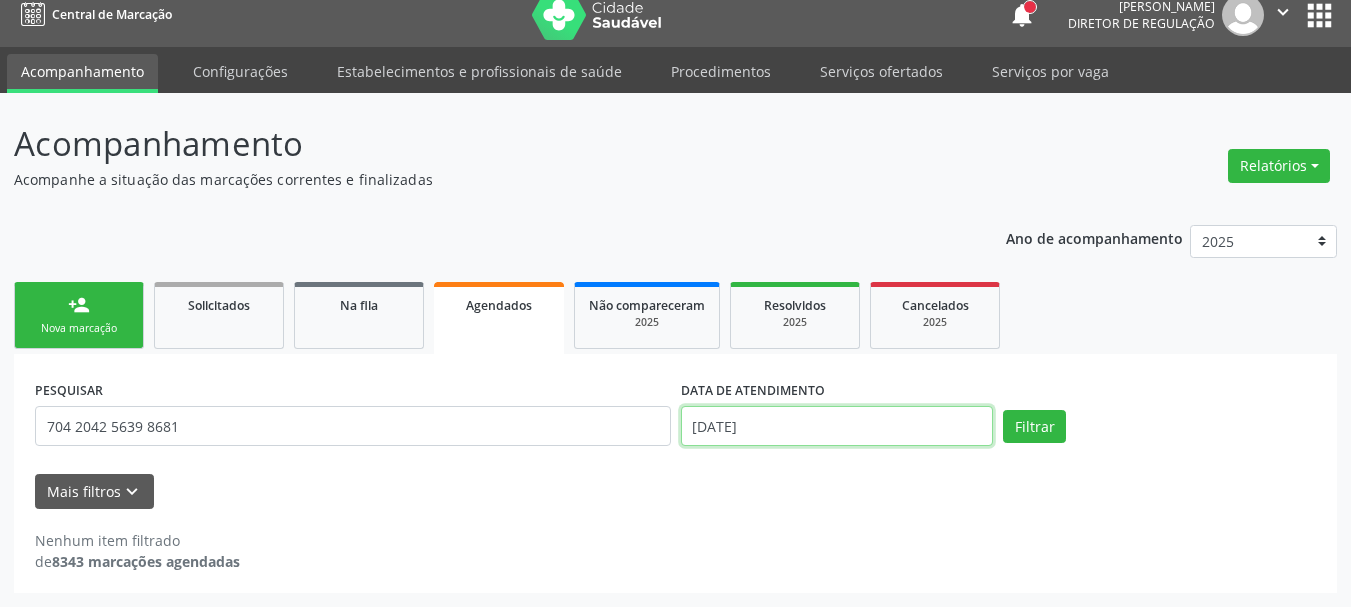 click on "[DATE]" at bounding box center (837, 426) 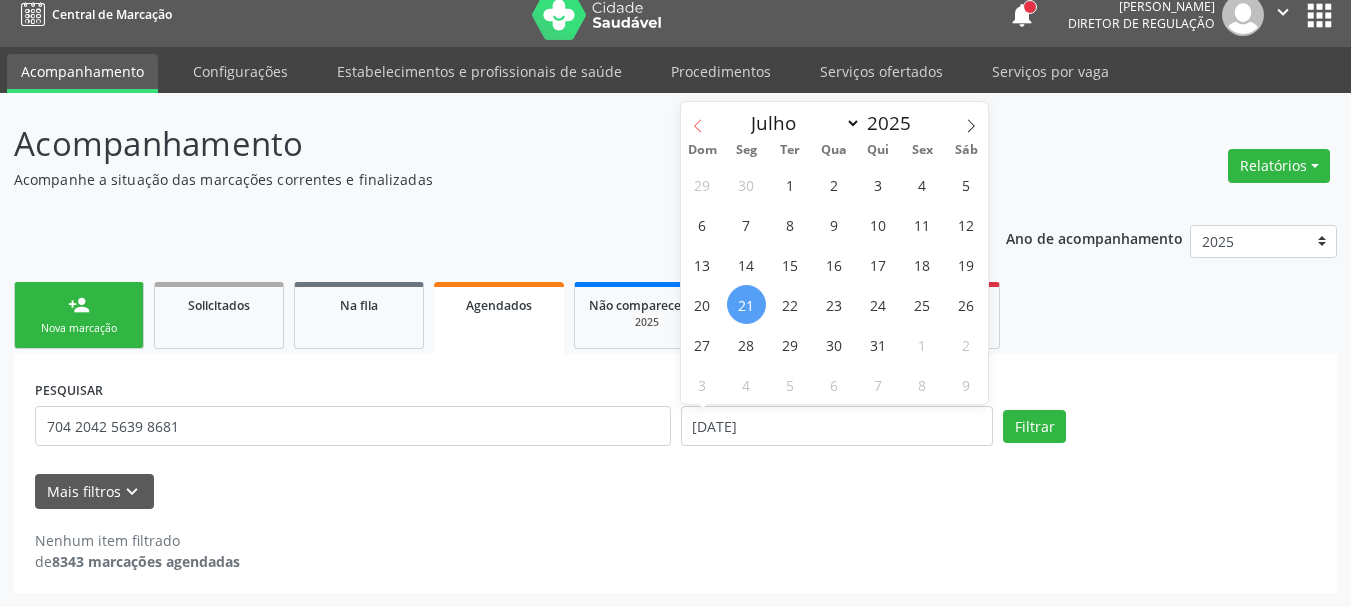 click at bounding box center (698, 119) 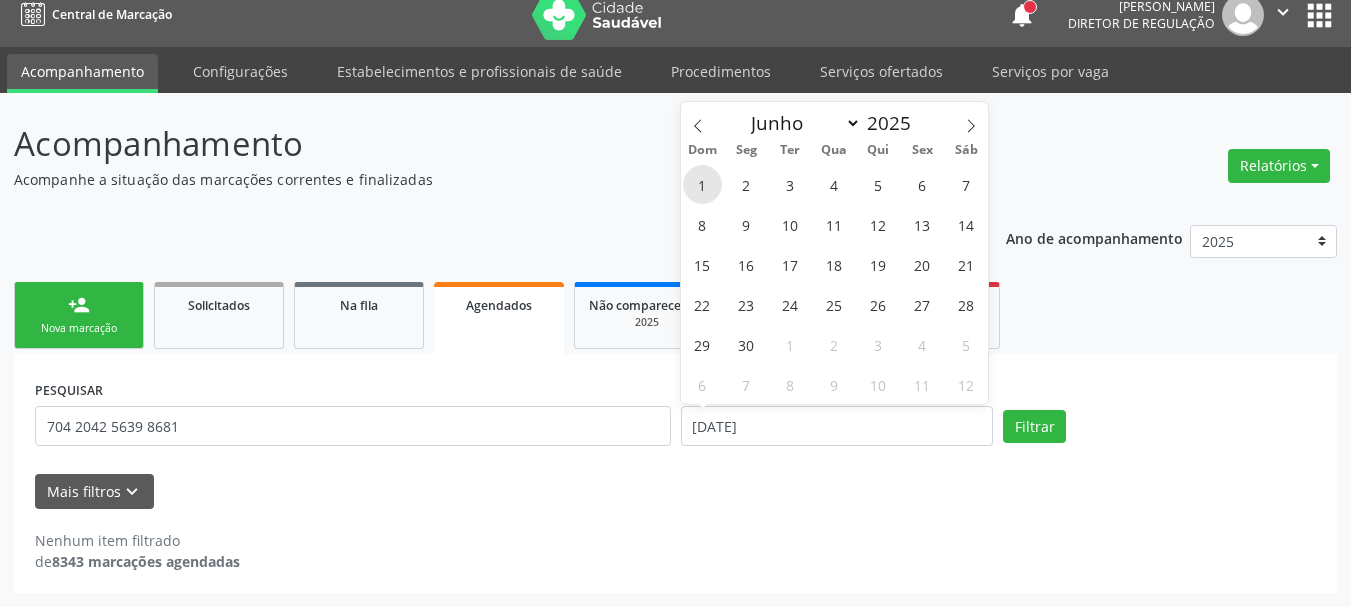 click on "1" at bounding box center (702, 184) 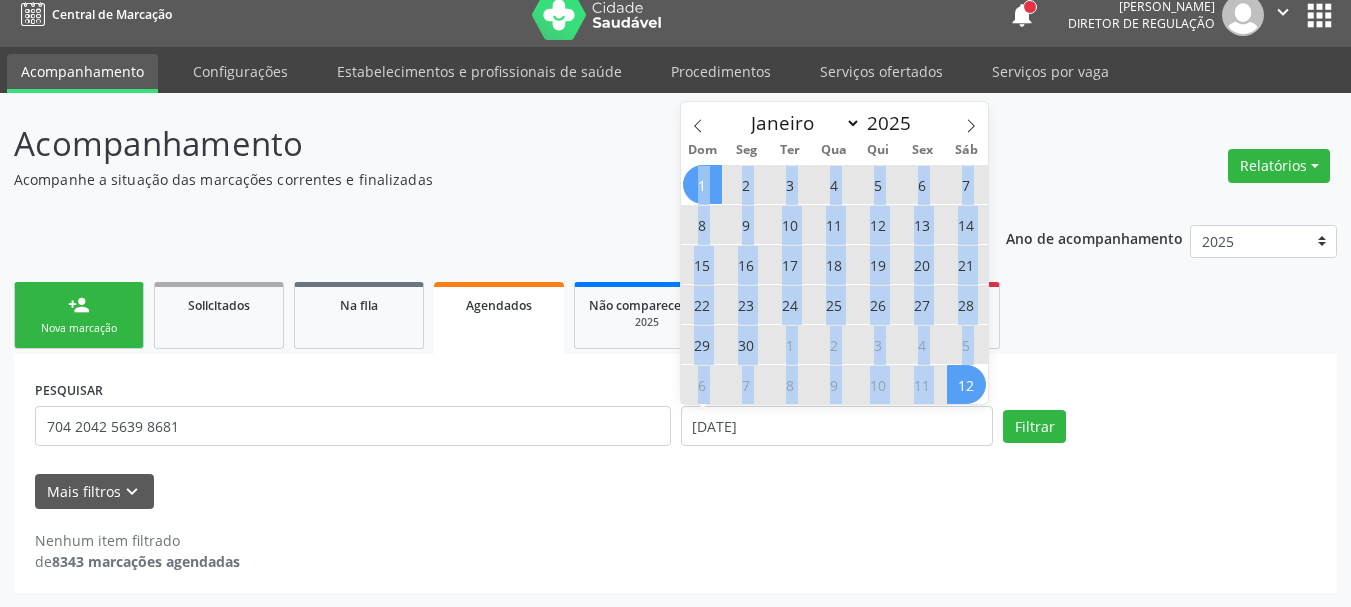 drag, startPoint x: 692, startPoint y: 188, endPoint x: 961, endPoint y: 391, distance: 337.0015 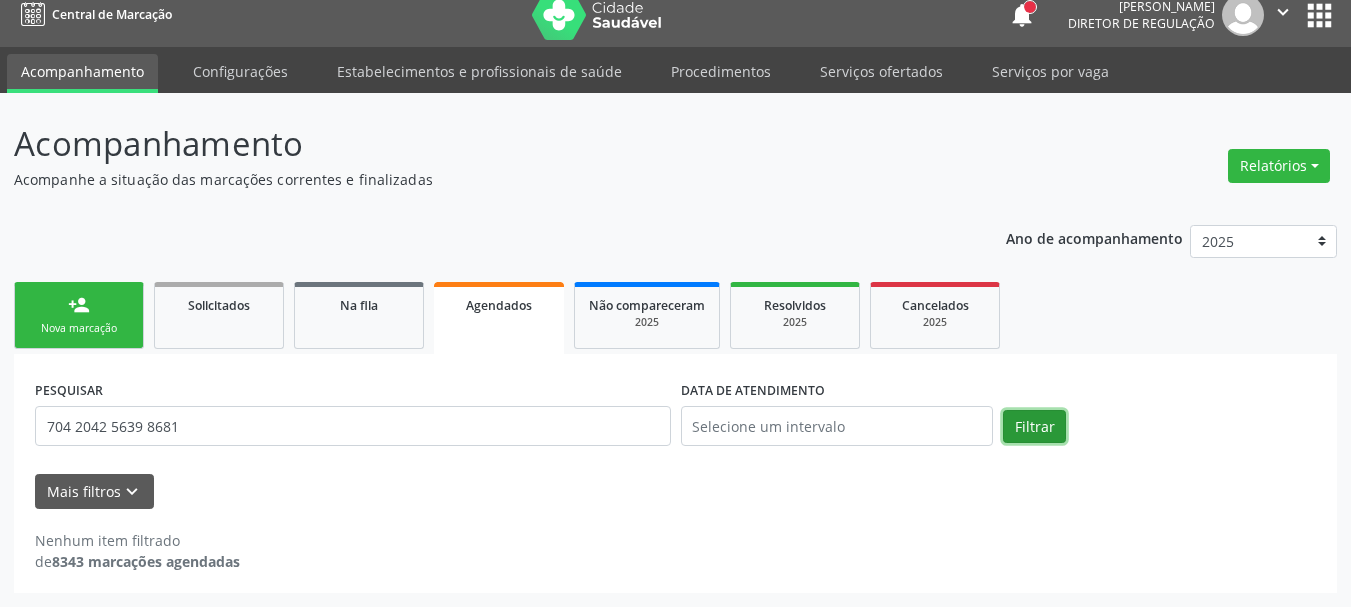 click on "Filtrar" at bounding box center [1034, 427] 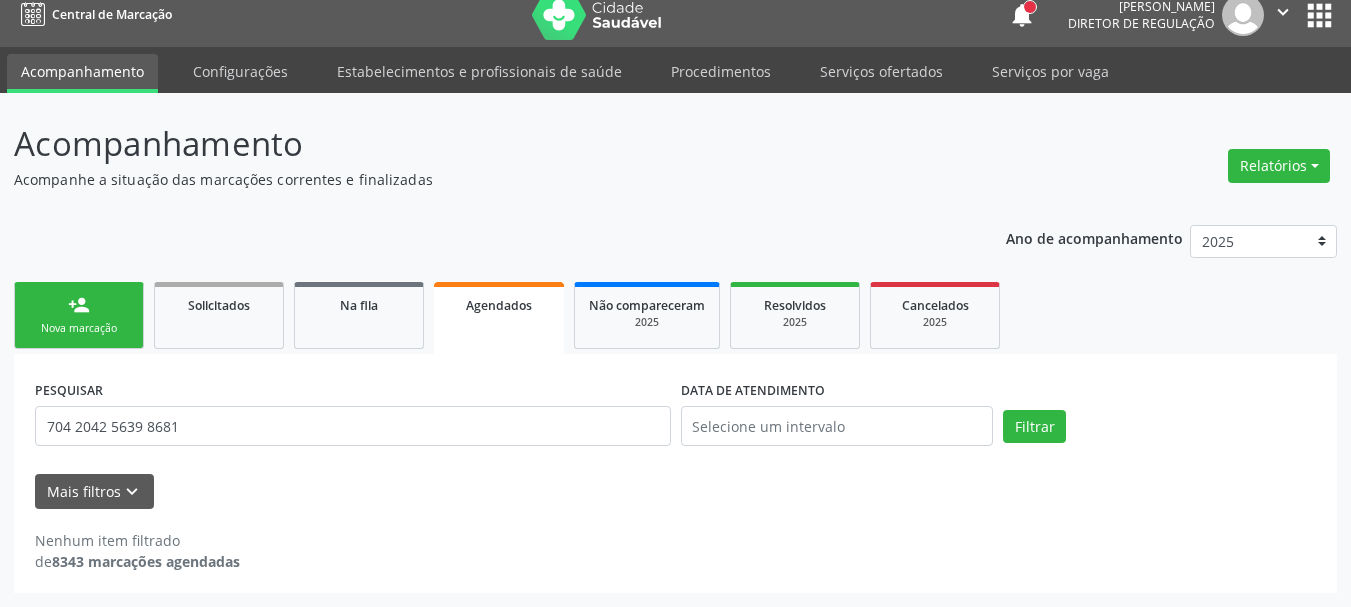 scroll, scrollTop: 0, scrollLeft: 0, axis: both 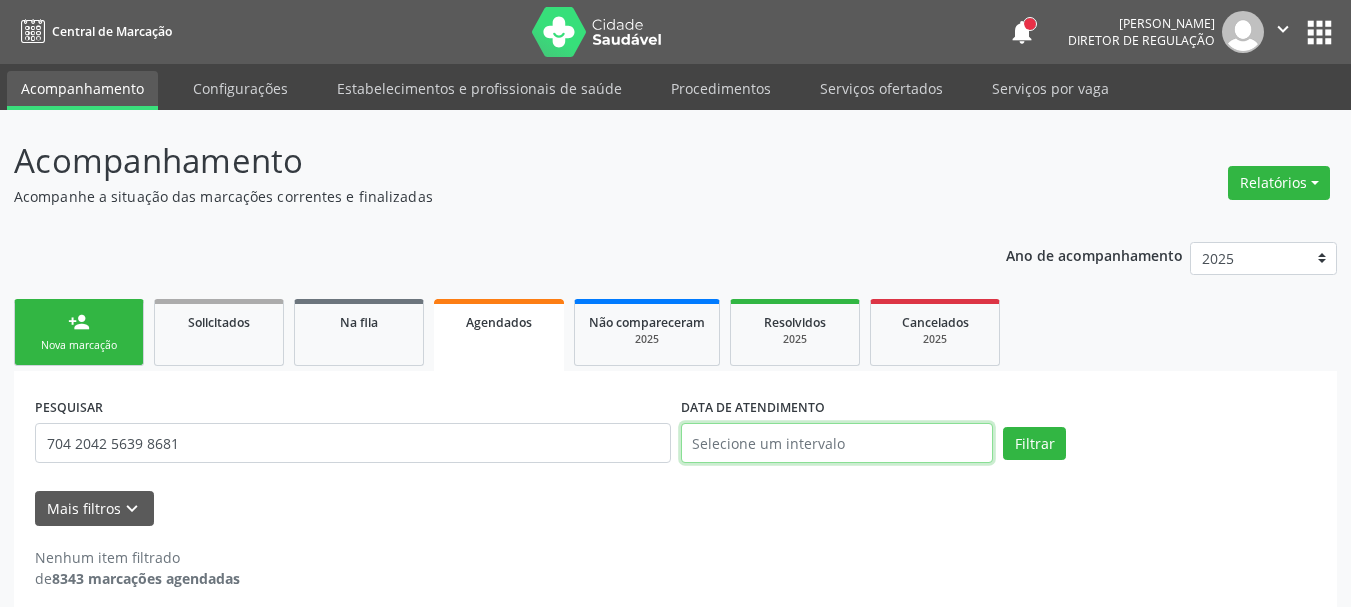 click at bounding box center (837, 443) 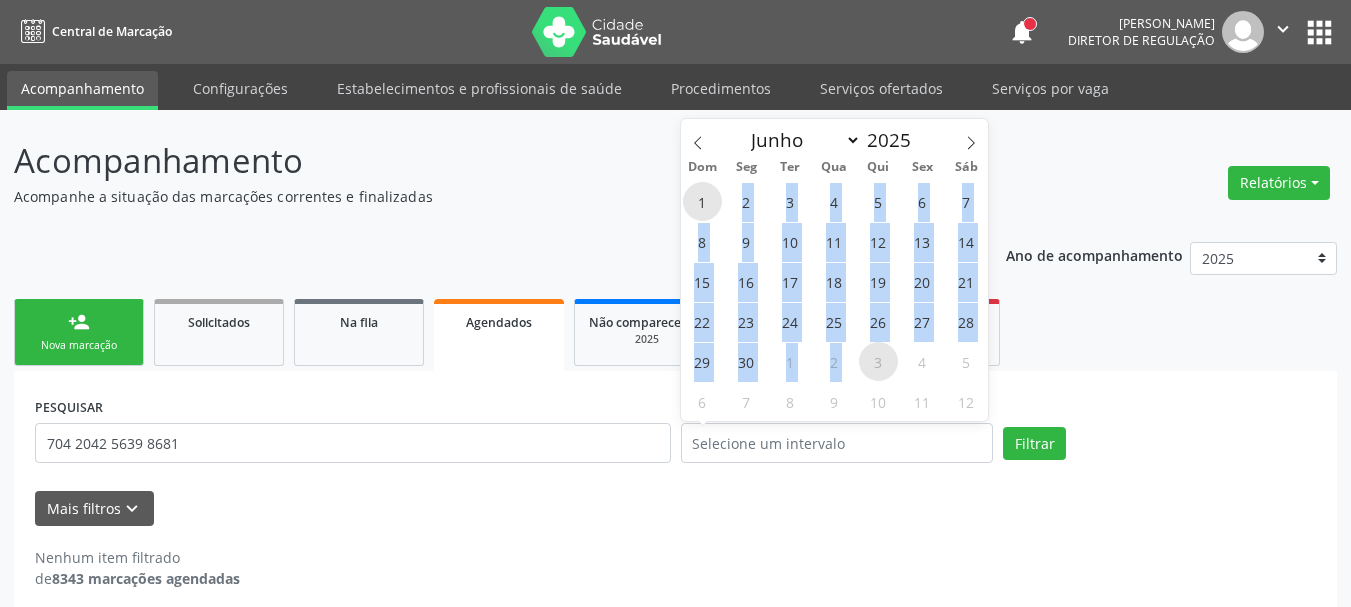 drag, startPoint x: 714, startPoint y: 190, endPoint x: 877, endPoint y: 348, distance: 227.0088 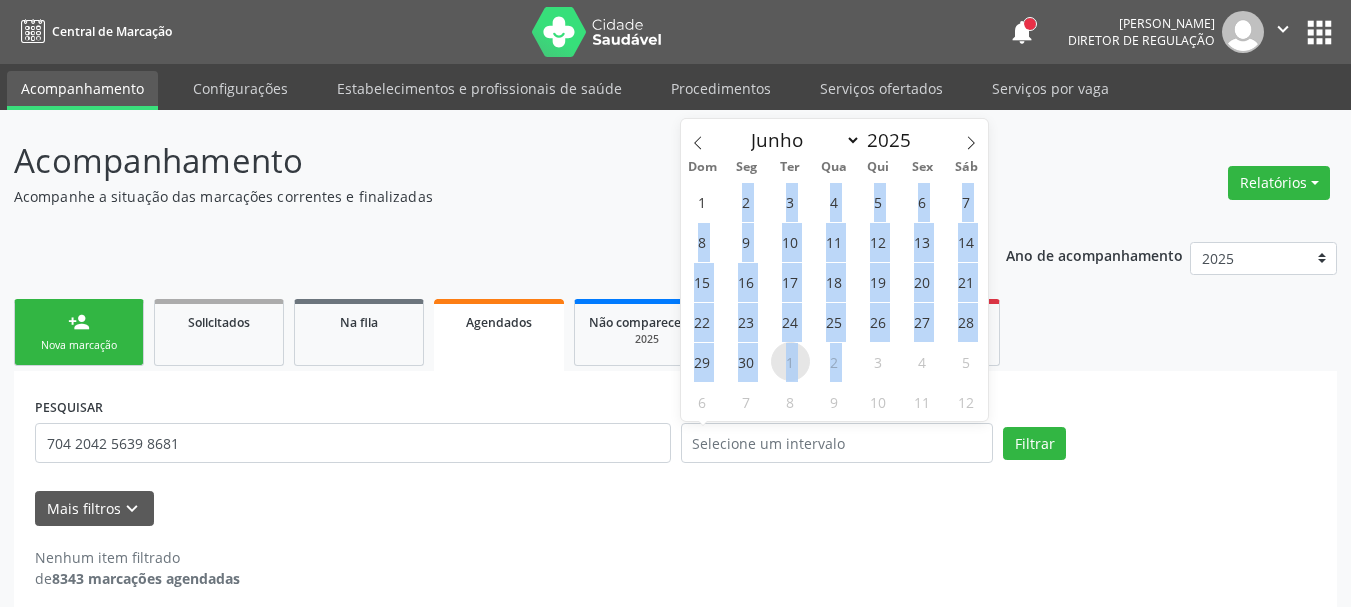 click on "1" at bounding box center [790, 361] 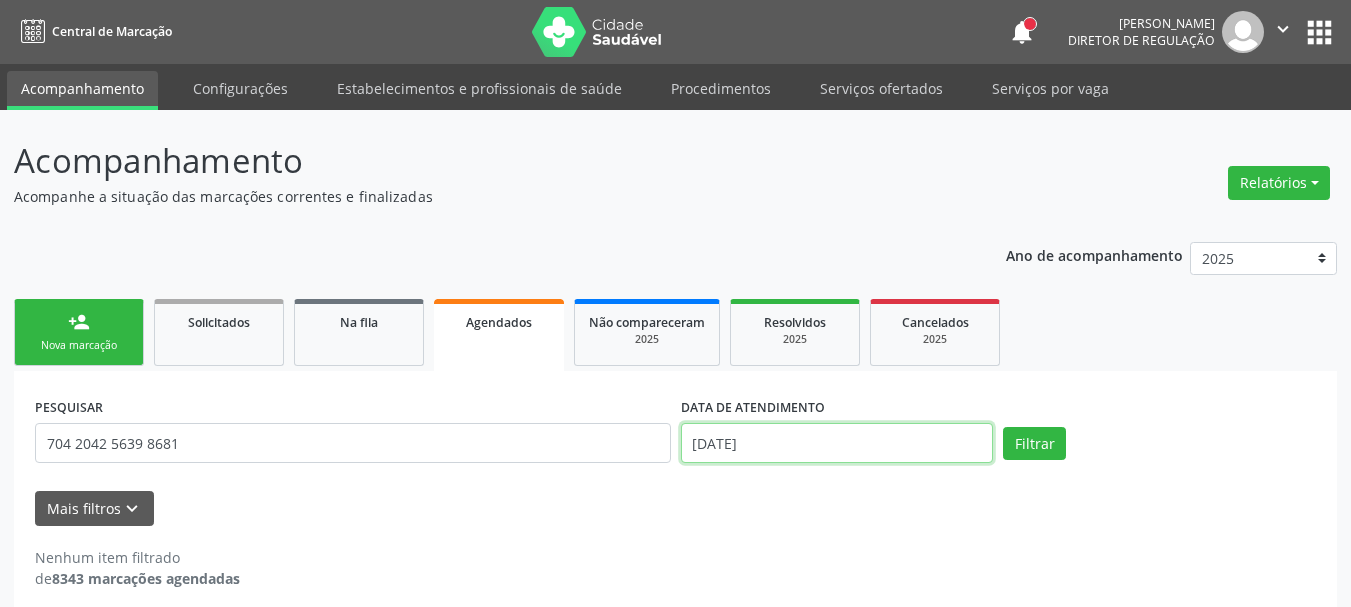 click on "[DATE]" at bounding box center [837, 443] 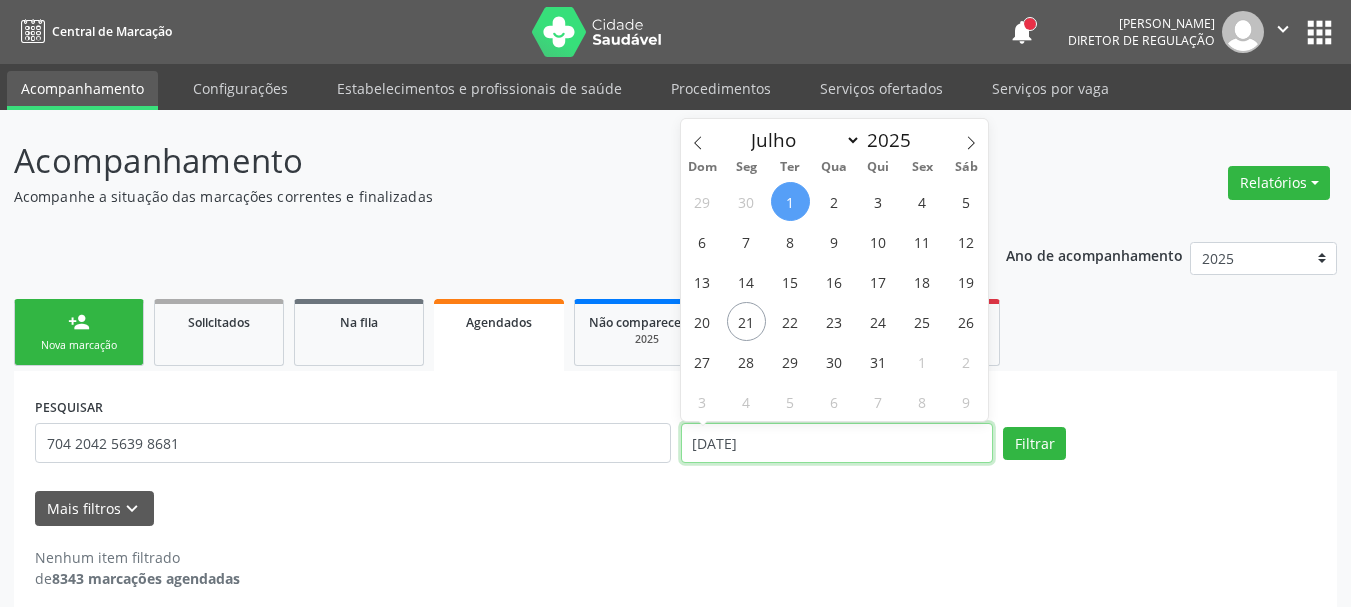 click on "[DATE]" at bounding box center [837, 443] 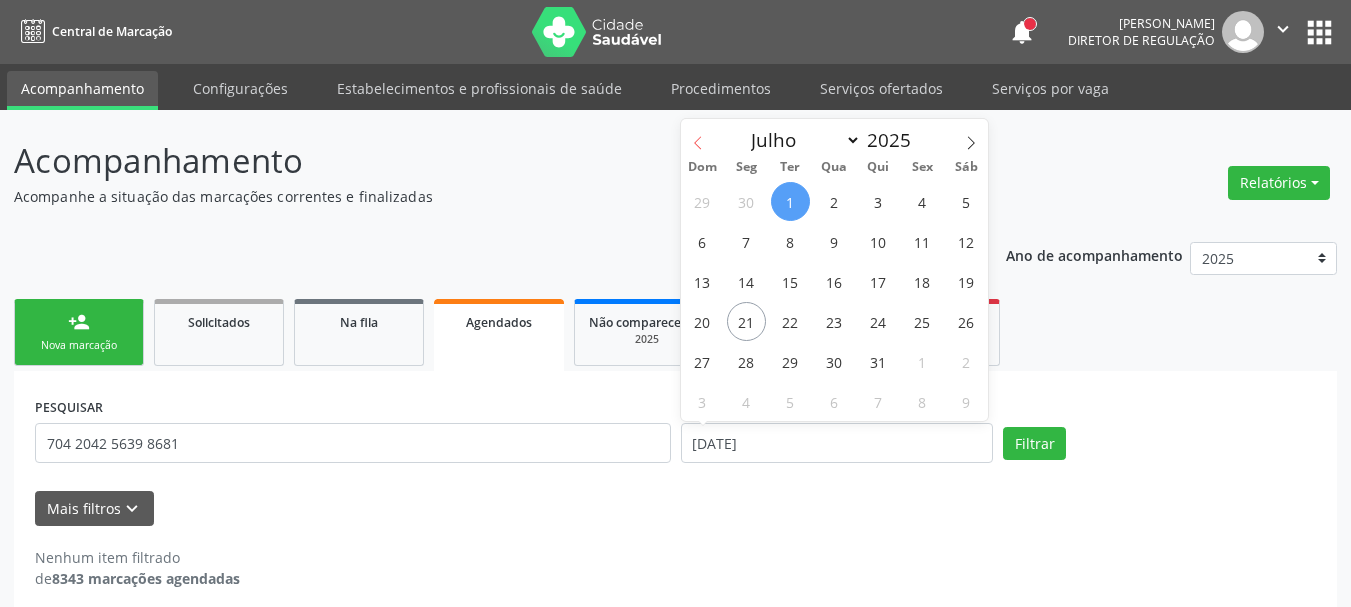 click at bounding box center (698, 136) 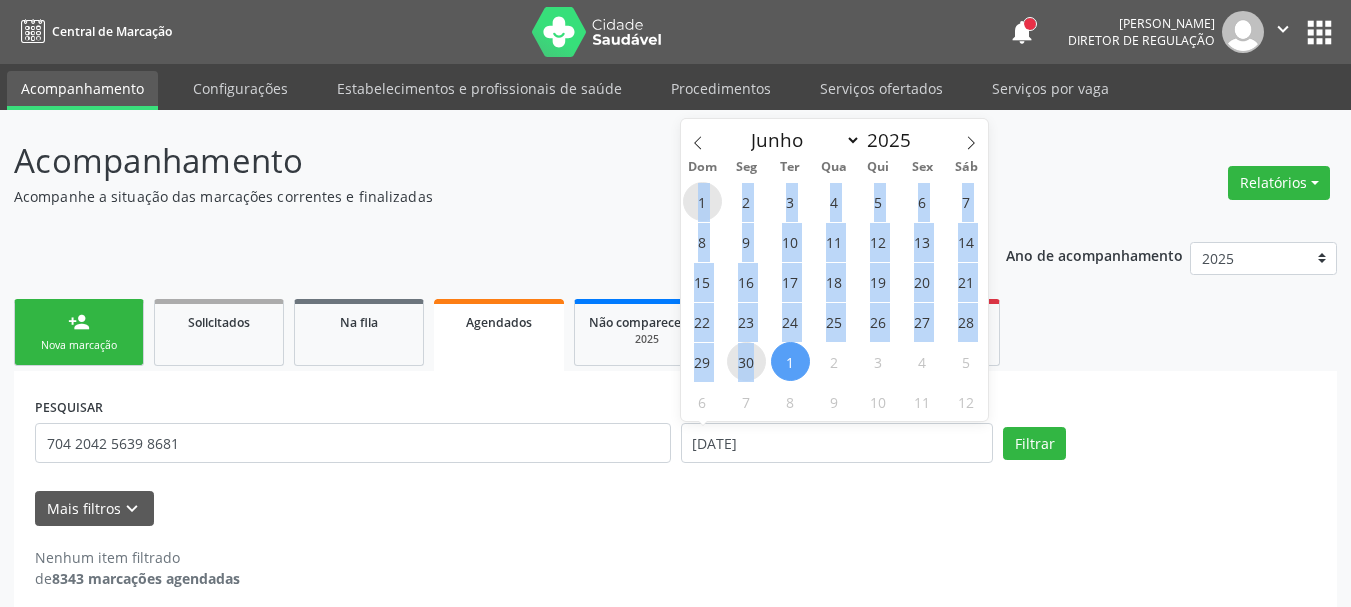 drag, startPoint x: 688, startPoint y: 200, endPoint x: 754, endPoint y: 370, distance: 182.36227 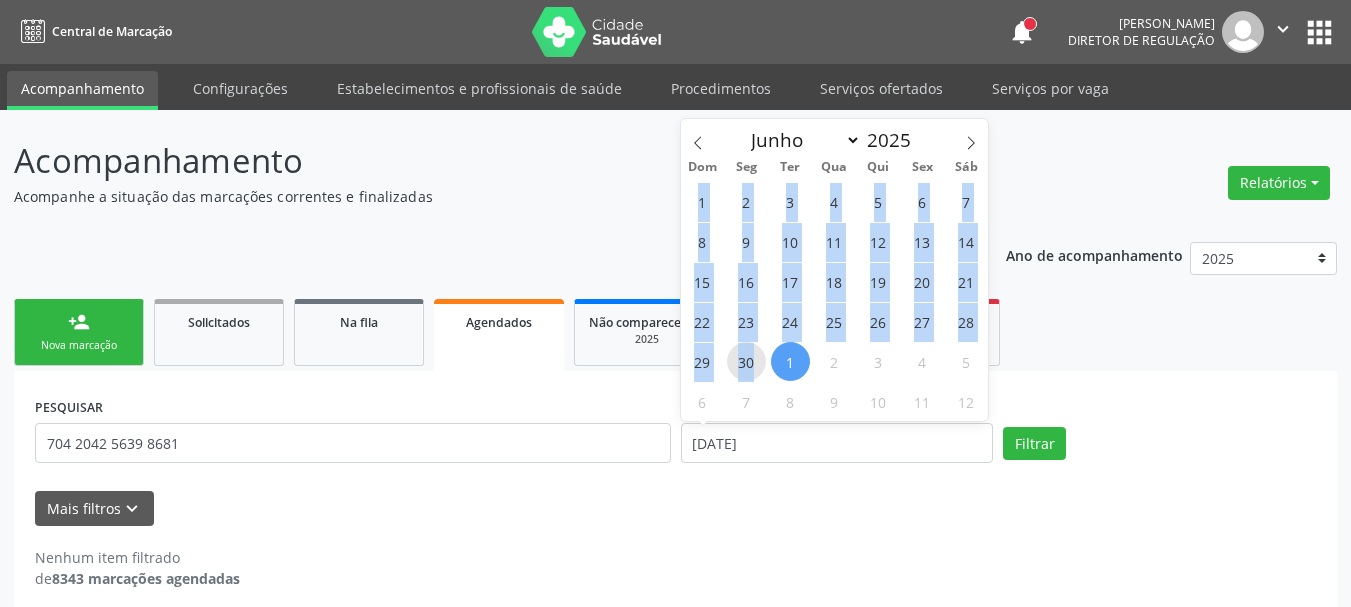 click on "30" at bounding box center (746, 361) 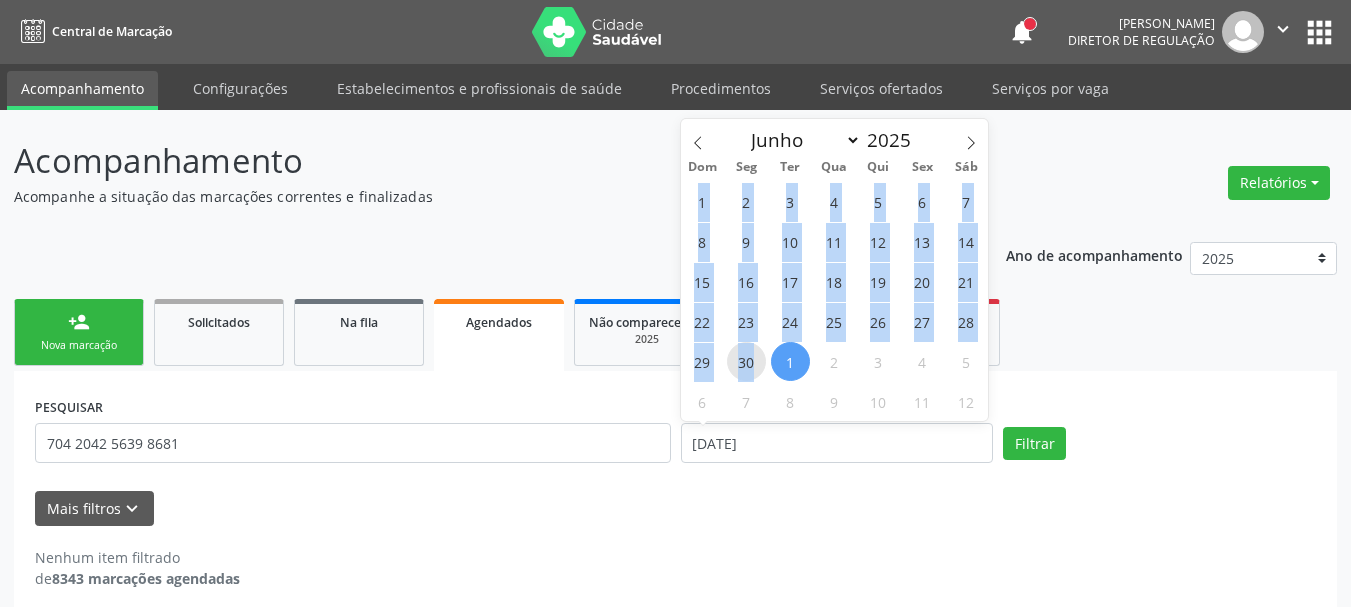 type on "[DATE]" 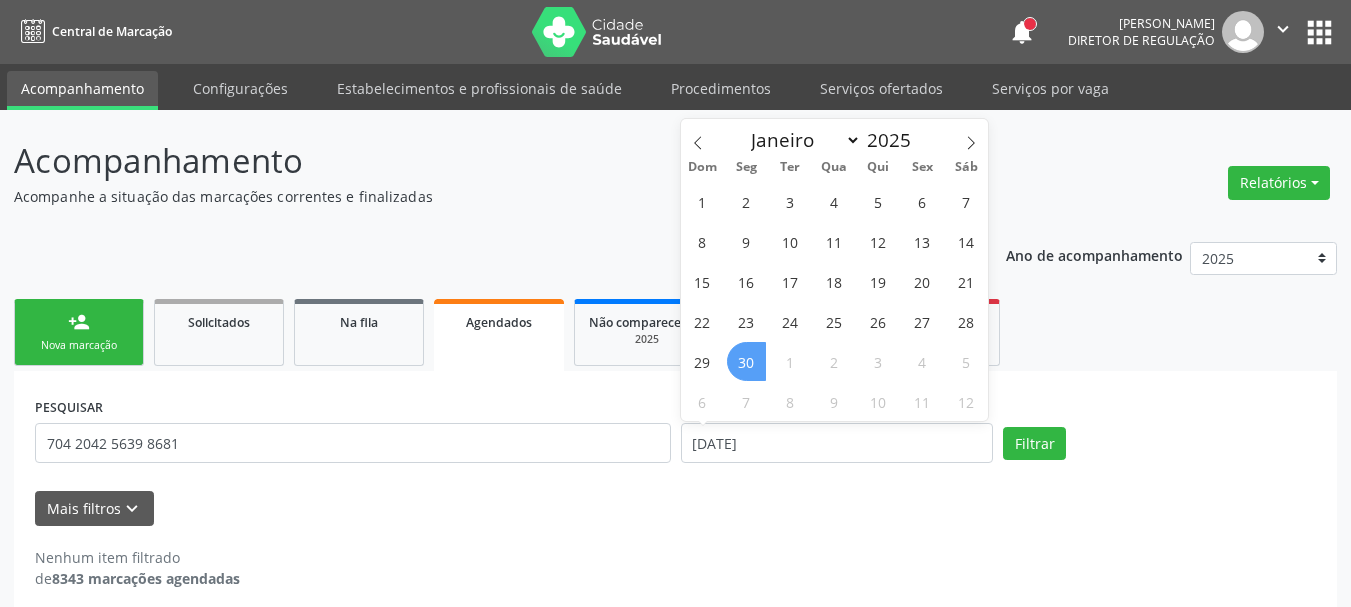 click on "30" at bounding box center (746, 361) 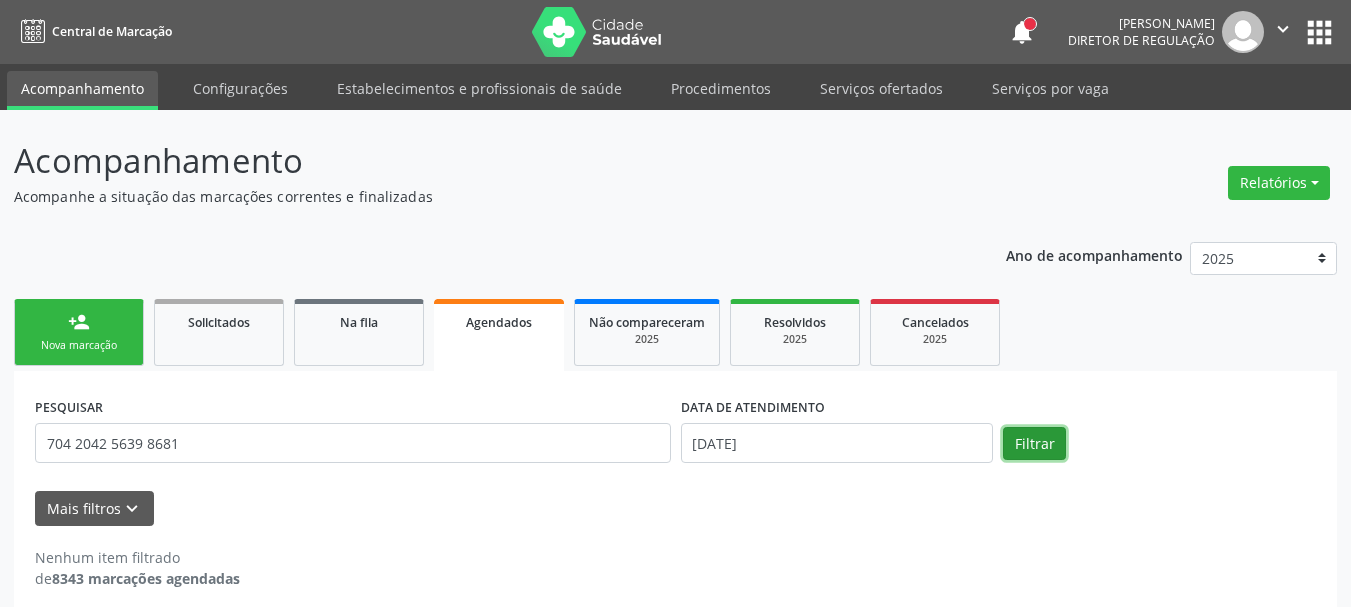 click on "Filtrar" at bounding box center [1034, 444] 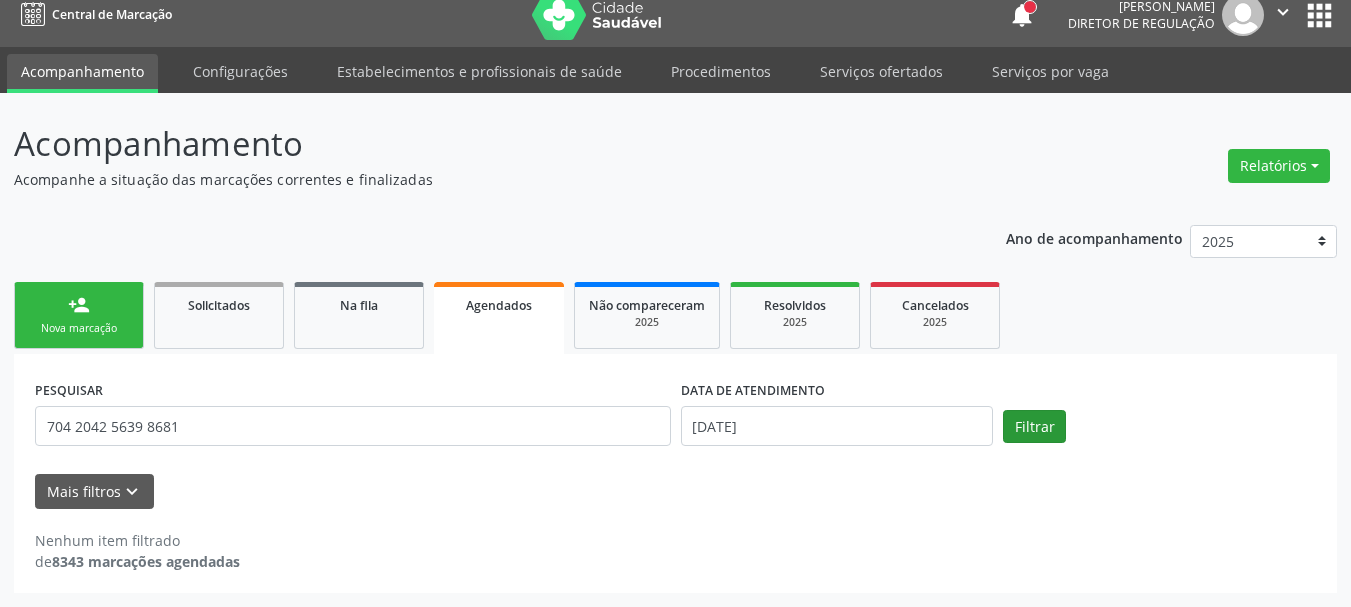scroll, scrollTop: 17, scrollLeft: 0, axis: vertical 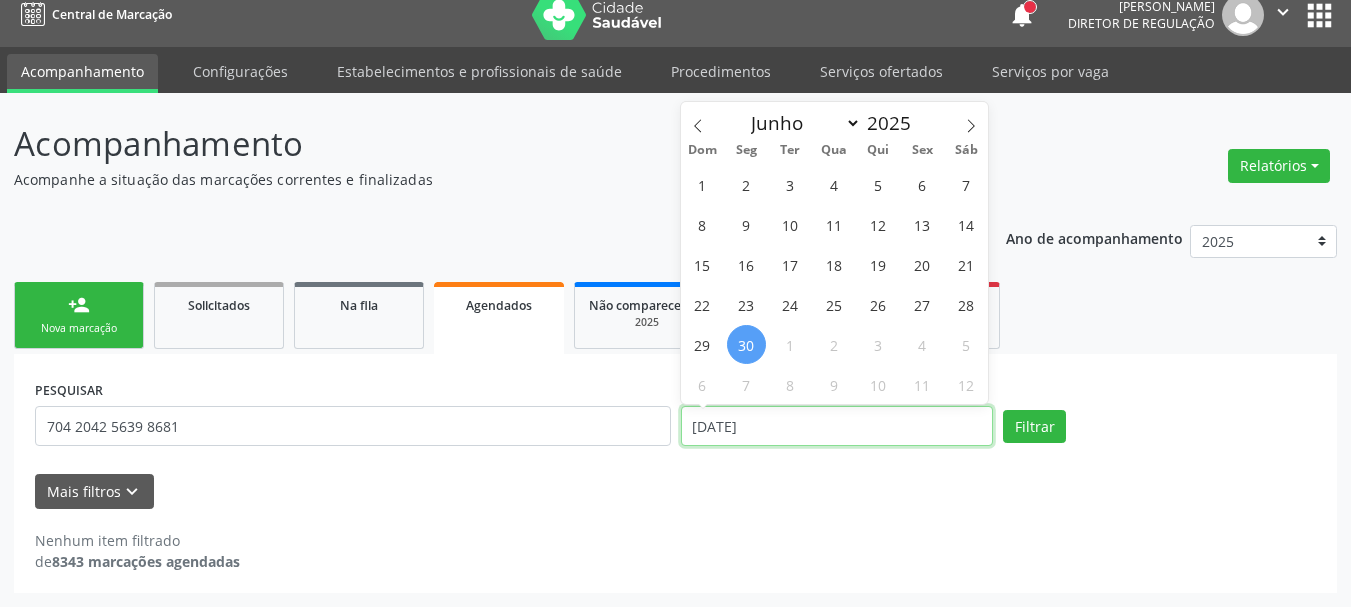 click on "[DATE]" at bounding box center (837, 426) 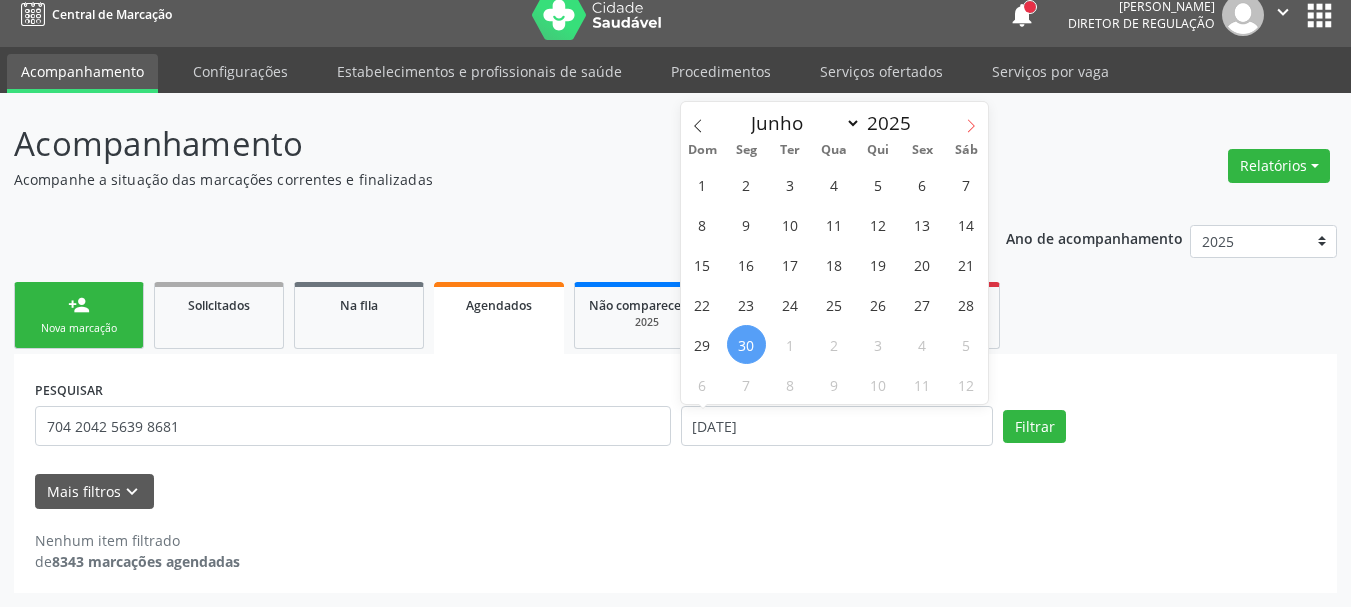 click at bounding box center [971, 119] 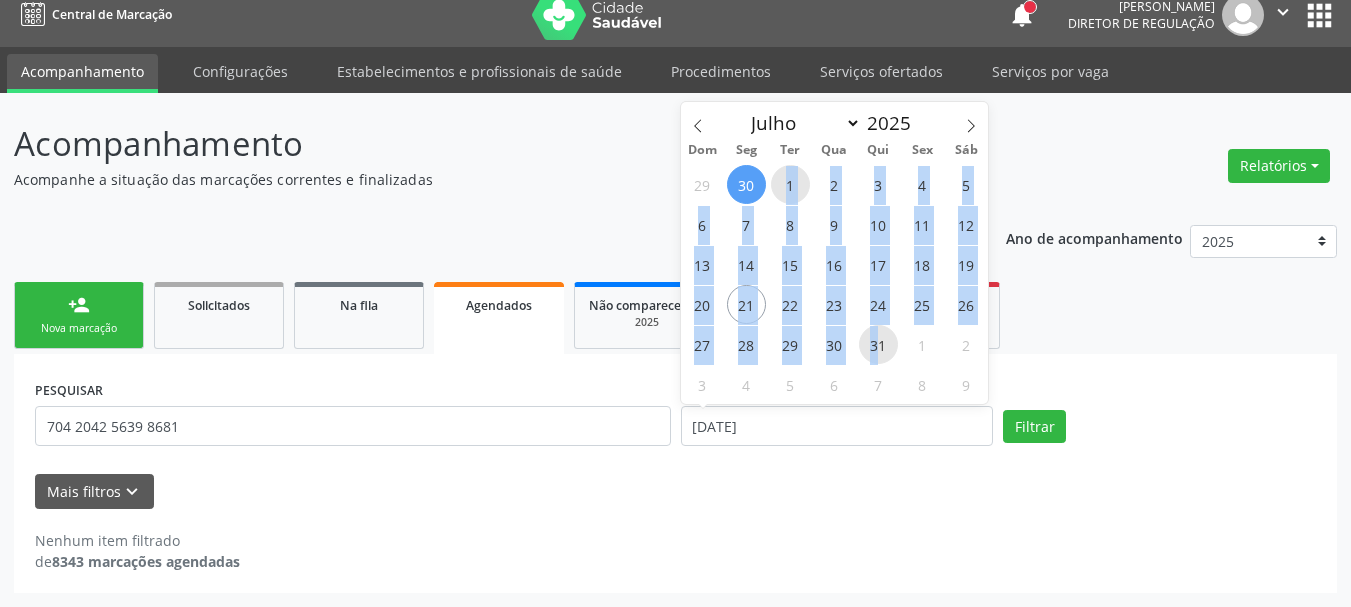 drag, startPoint x: 781, startPoint y: 201, endPoint x: 884, endPoint y: 348, distance: 179.49373 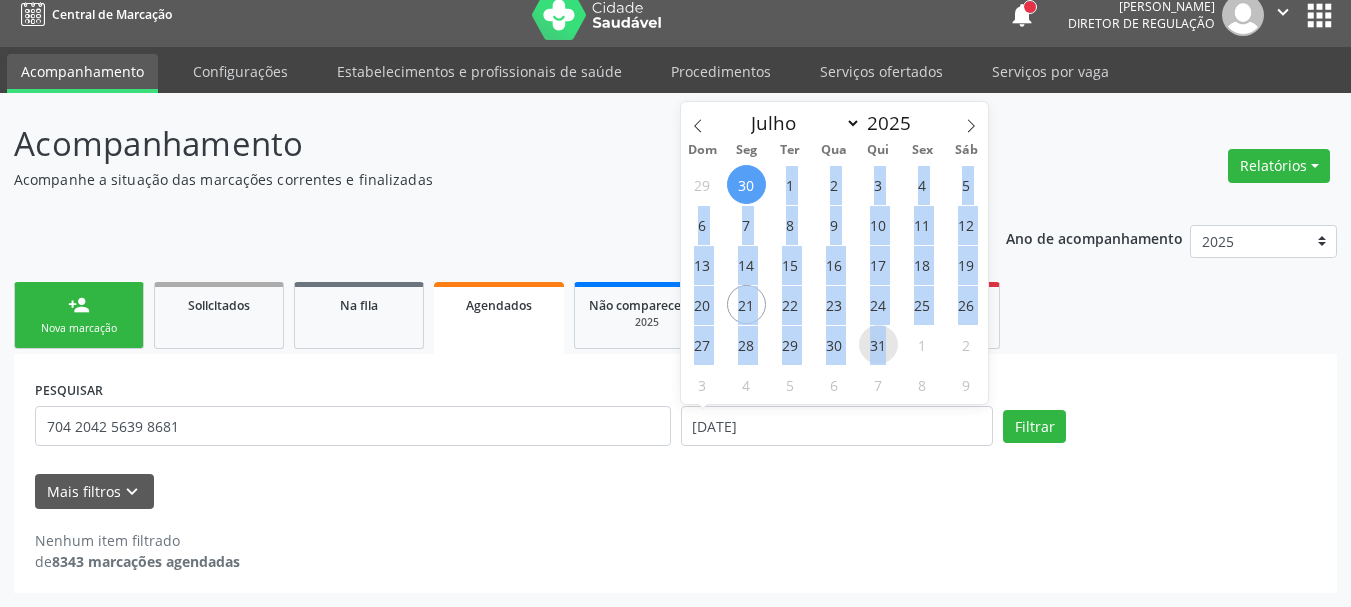 click on "31" at bounding box center (878, 344) 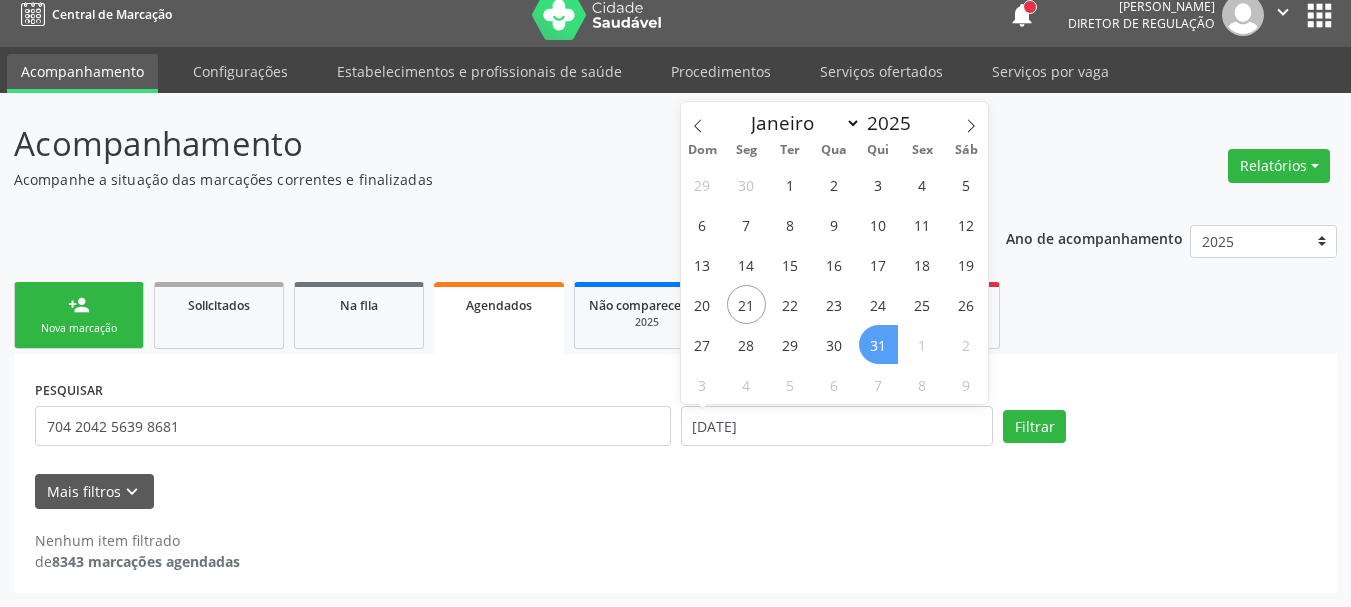 click on "31" at bounding box center (878, 344) 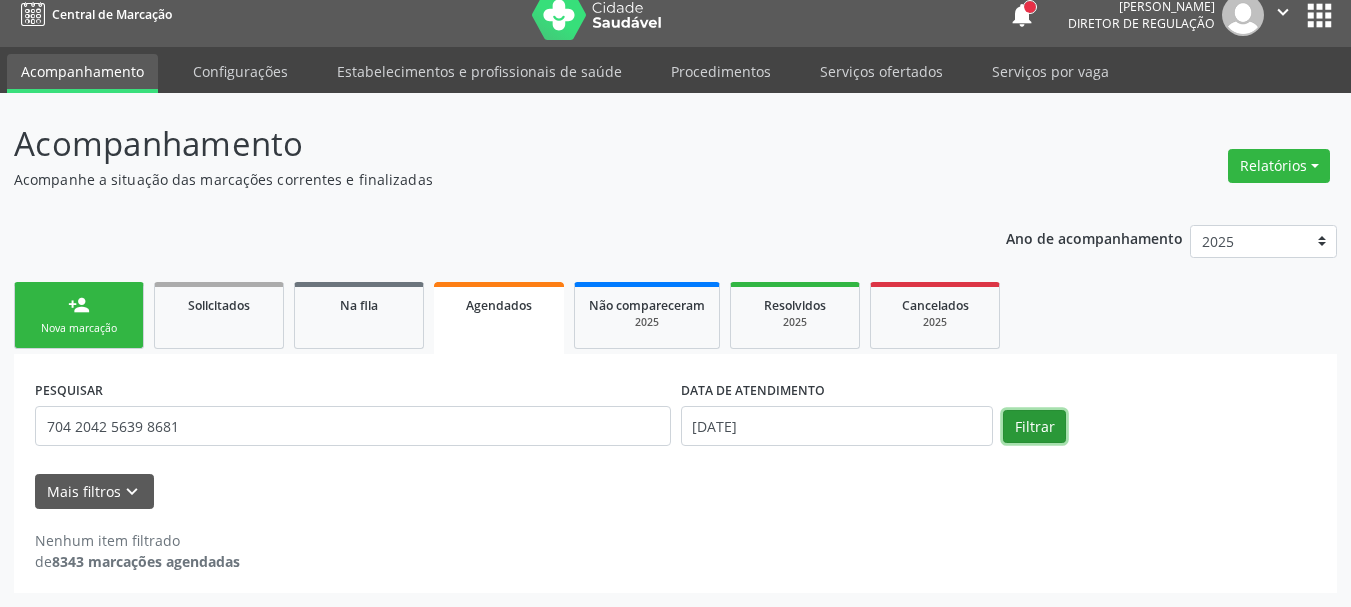 click on "Filtrar" at bounding box center [1034, 427] 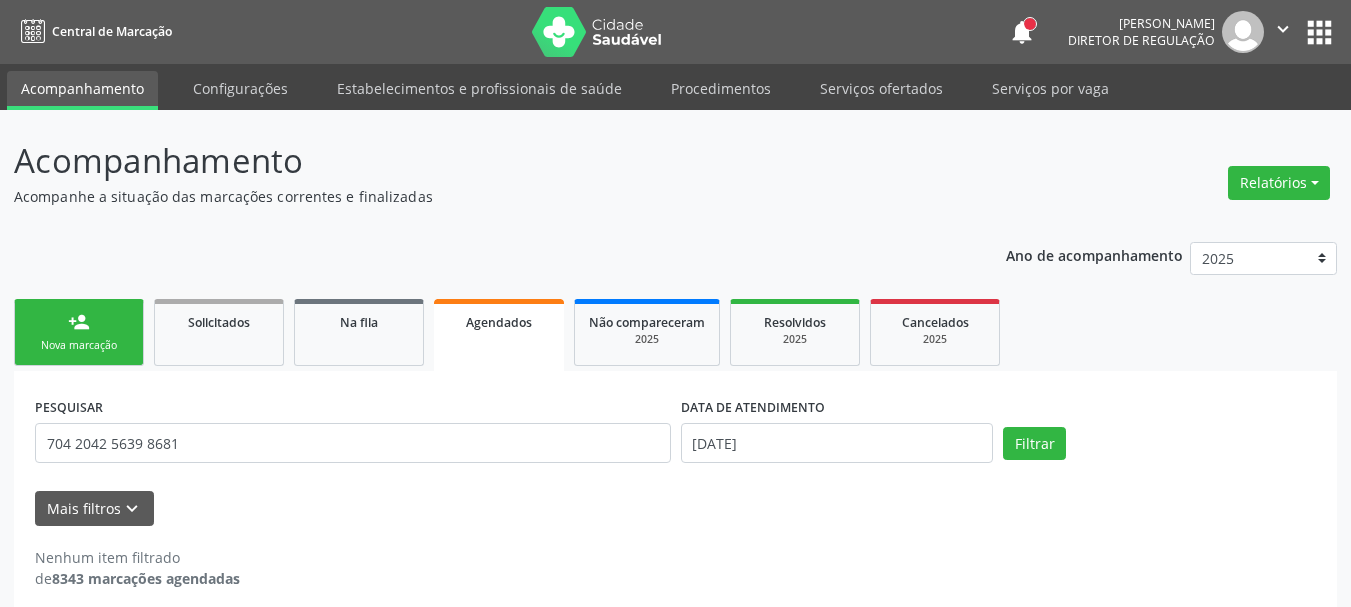 scroll, scrollTop: 17, scrollLeft: 0, axis: vertical 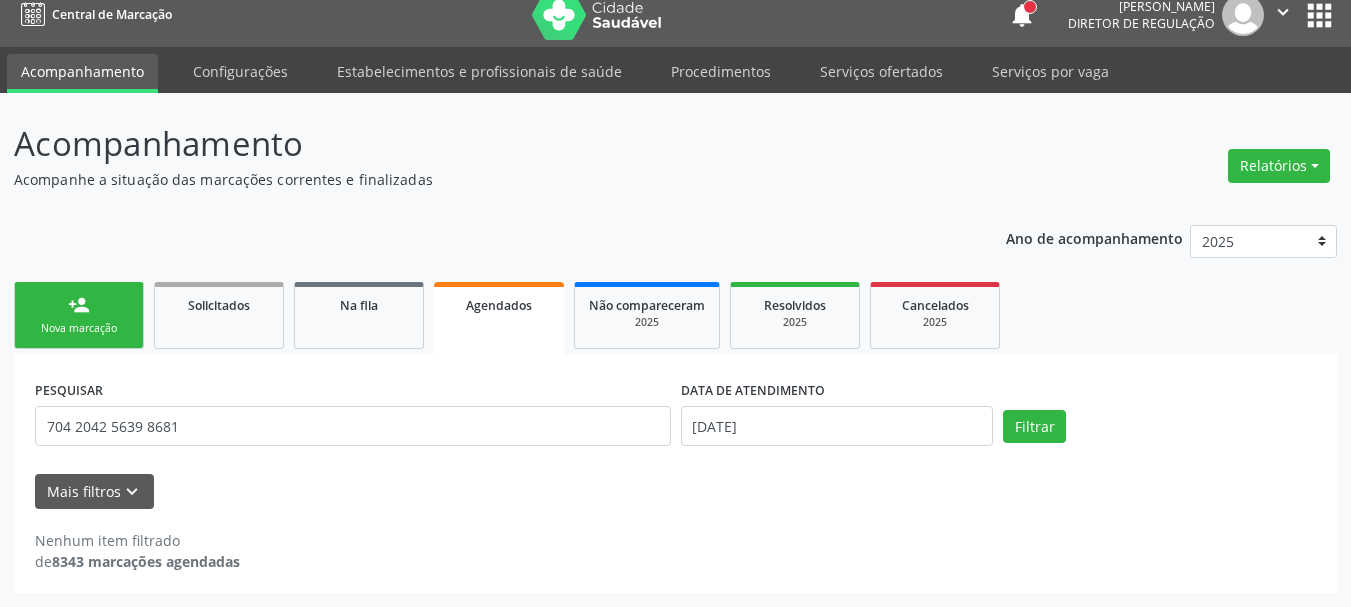 click on "Agendados" at bounding box center (499, 305) 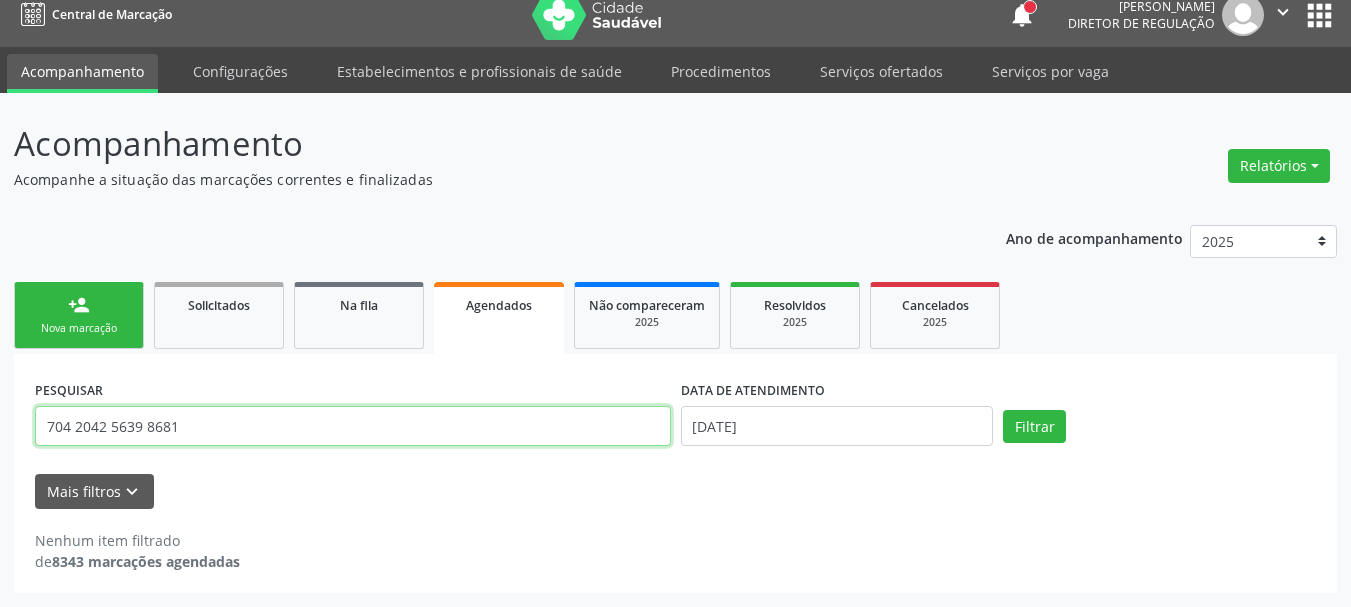 click on "704 2042 5639 8681" at bounding box center (353, 426) 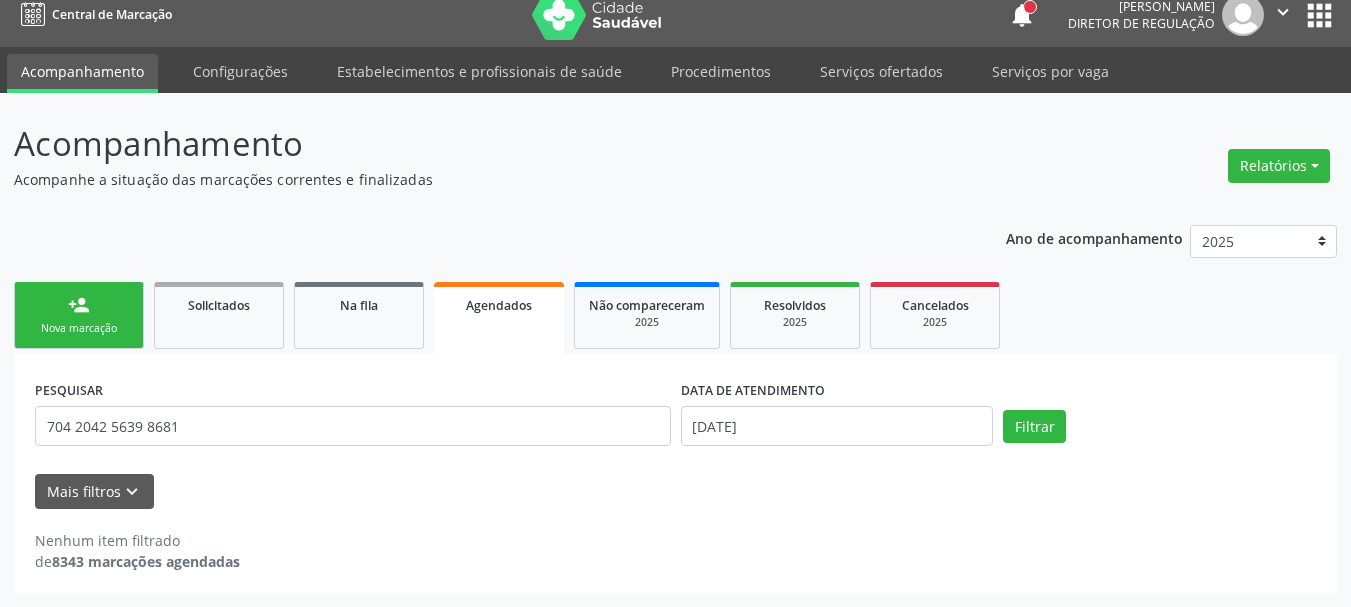 click on "Agendados" at bounding box center [499, 318] 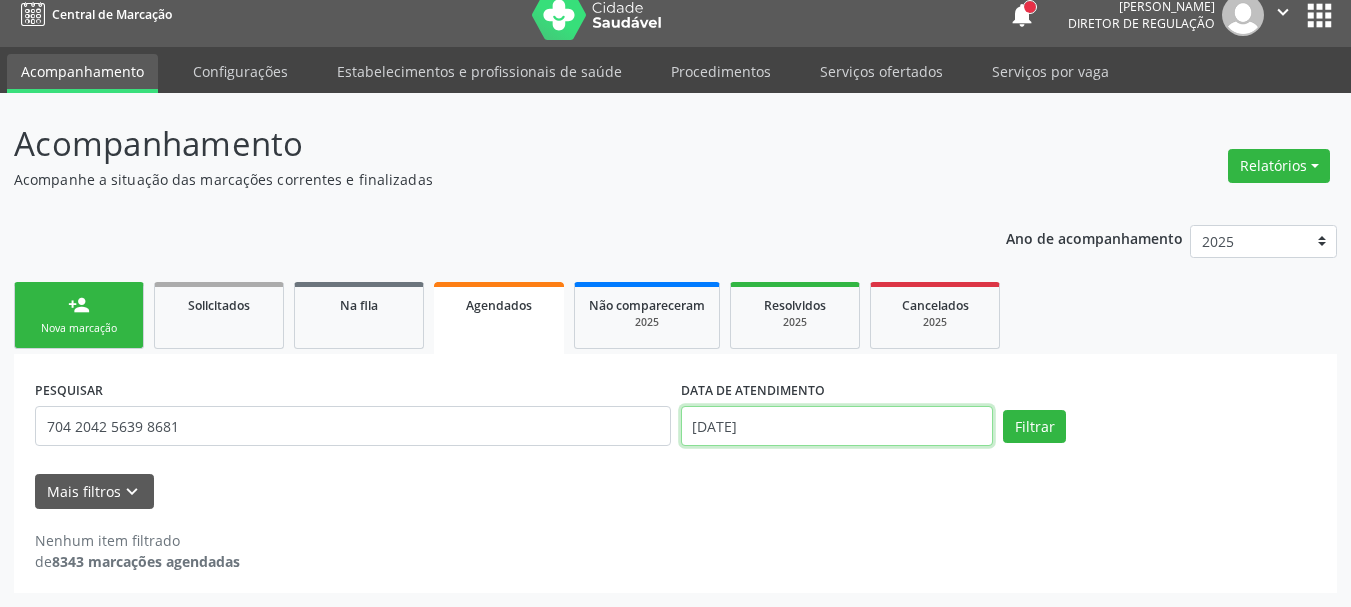 click on "[DATE]" at bounding box center (837, 426) 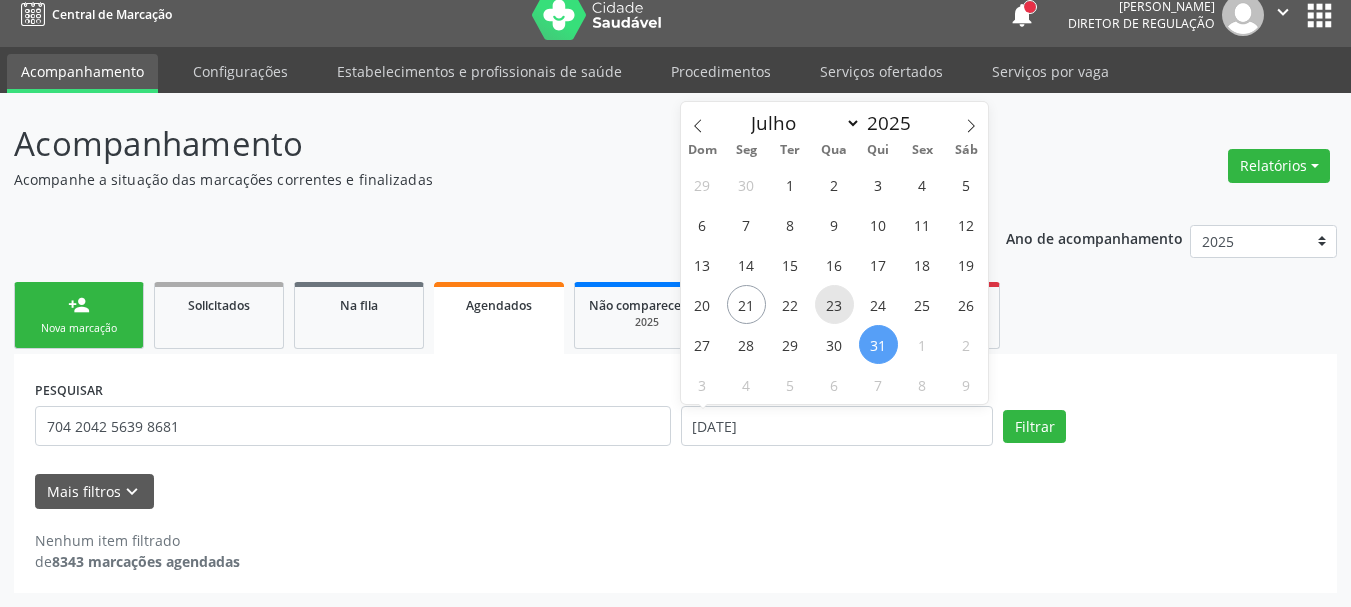 click on "23" at bounding box center [834, 304] 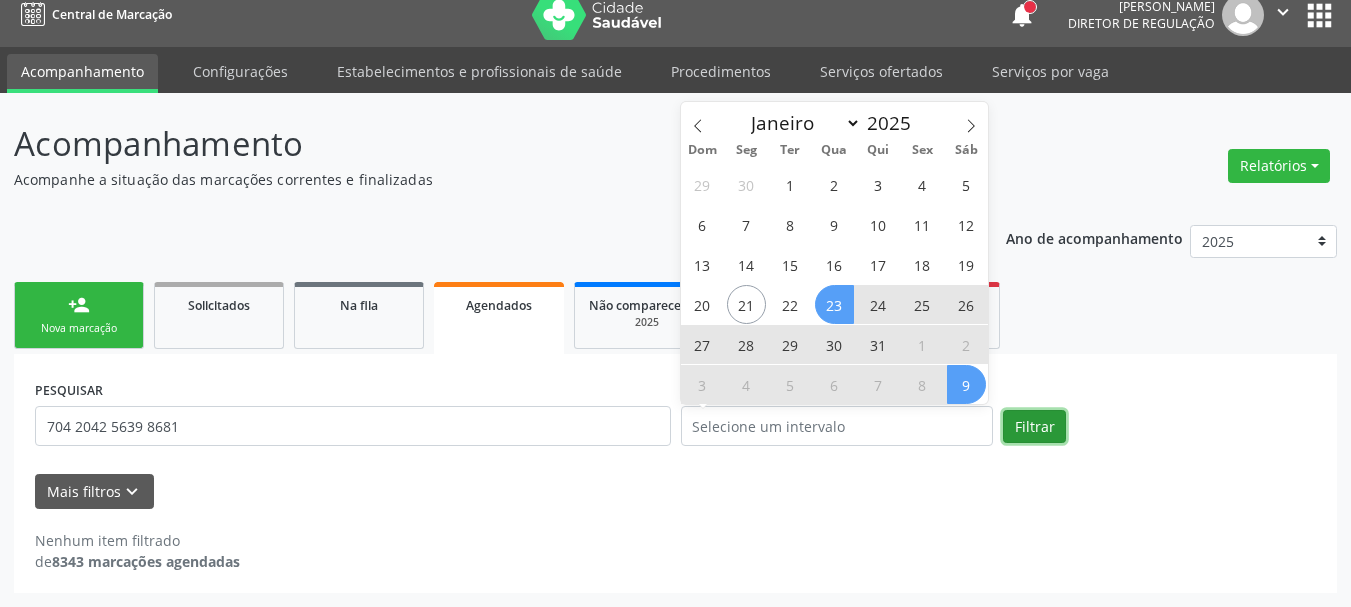 click on "Filtrar" at bounding box center [1034, 427] 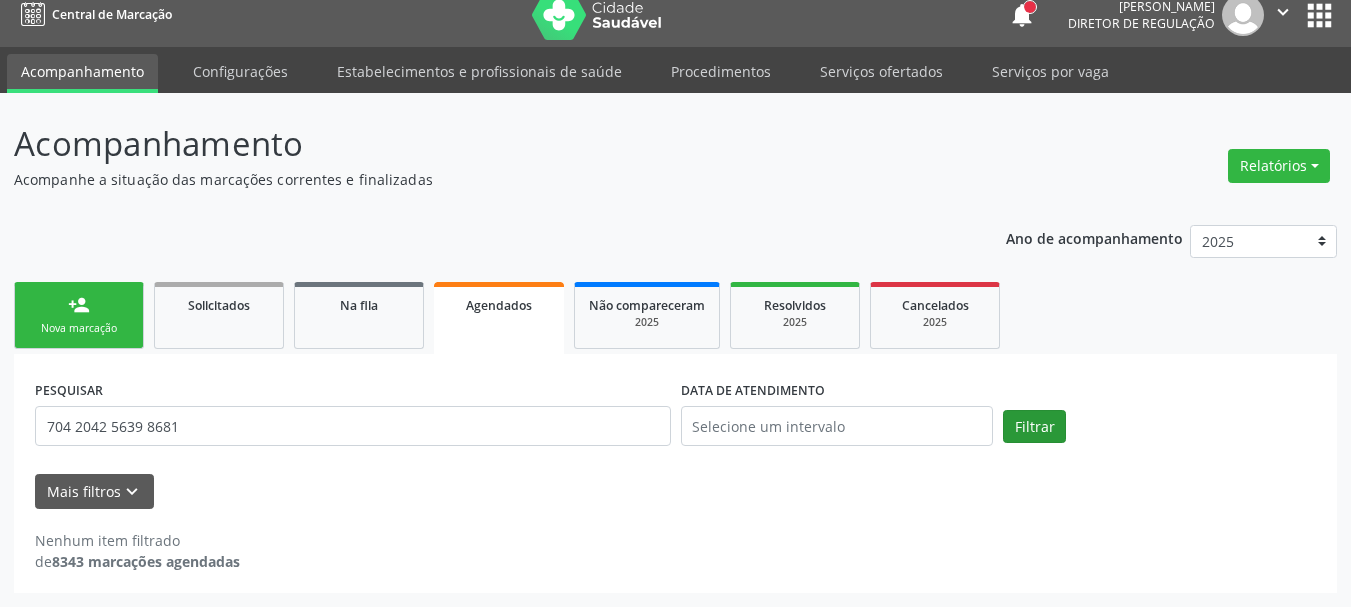 scroll, scrollTop: 17, scrollLeft: 0, axis: vertical 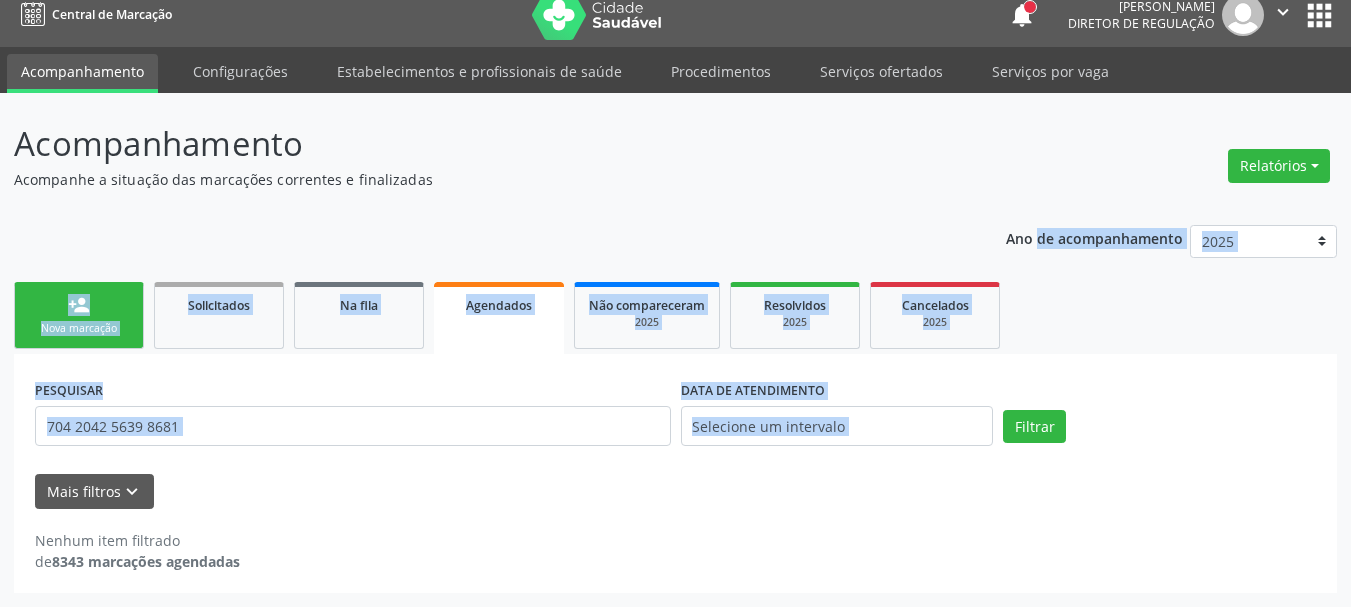 drag, startPoint x: 1341, startPoint y: 179, endPoint x: 1365, endPoint y: 399, distance: 221.30522 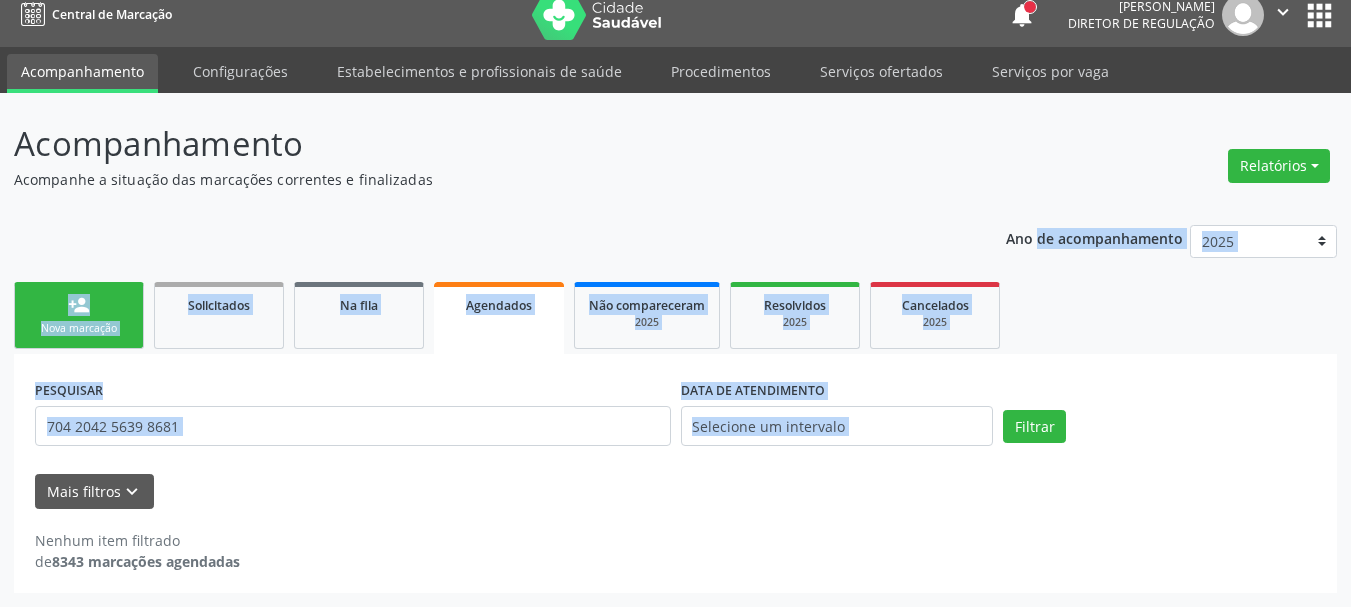 click on "Filtrar" at bounding box center [1159, 427] 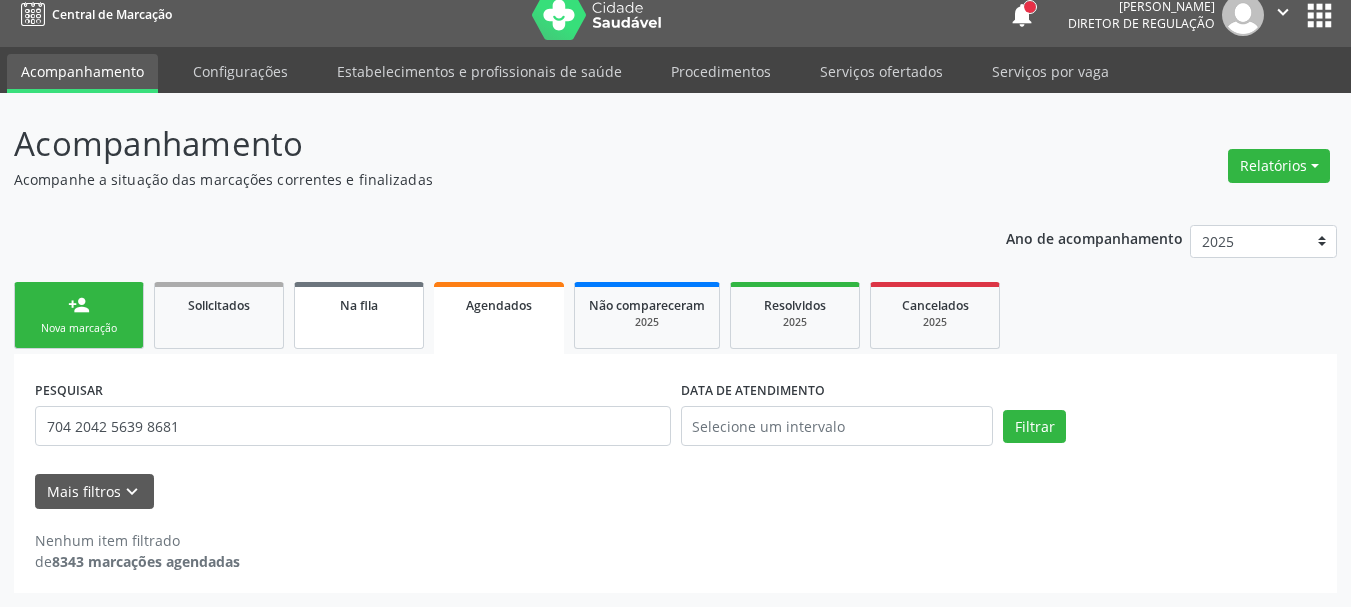 click on "Na fila" at bounding box center [359, 315] 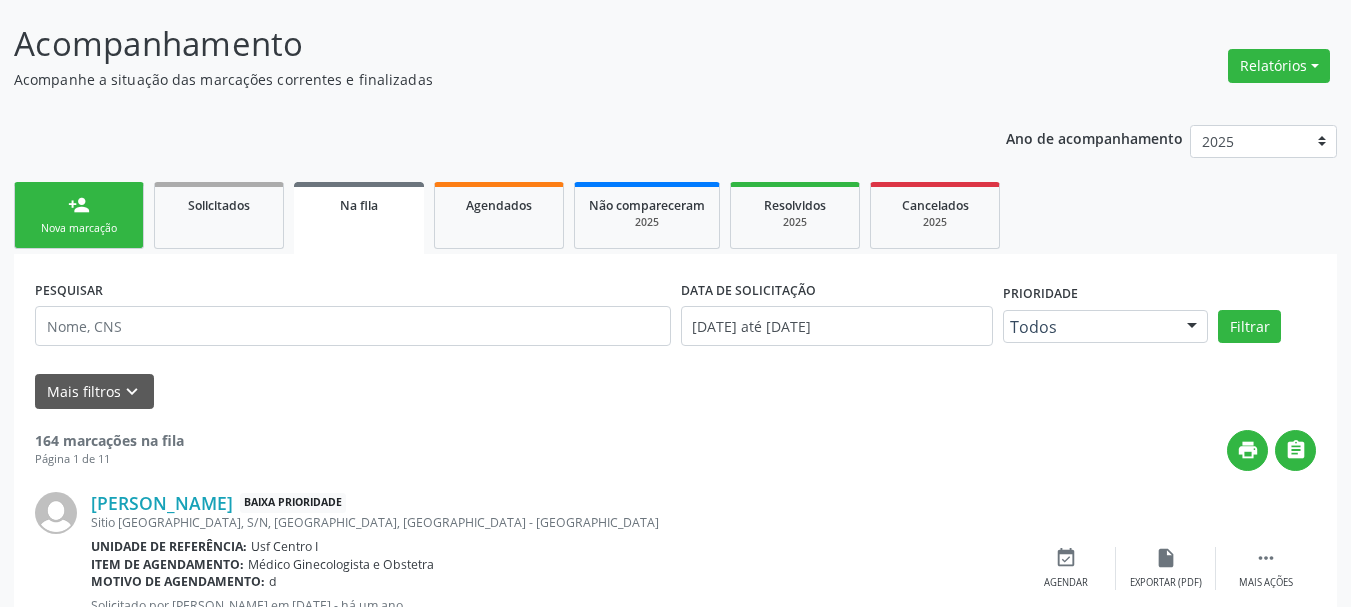 scroll, scrollTop: 217, scrollLeft: 0, axis: vertical 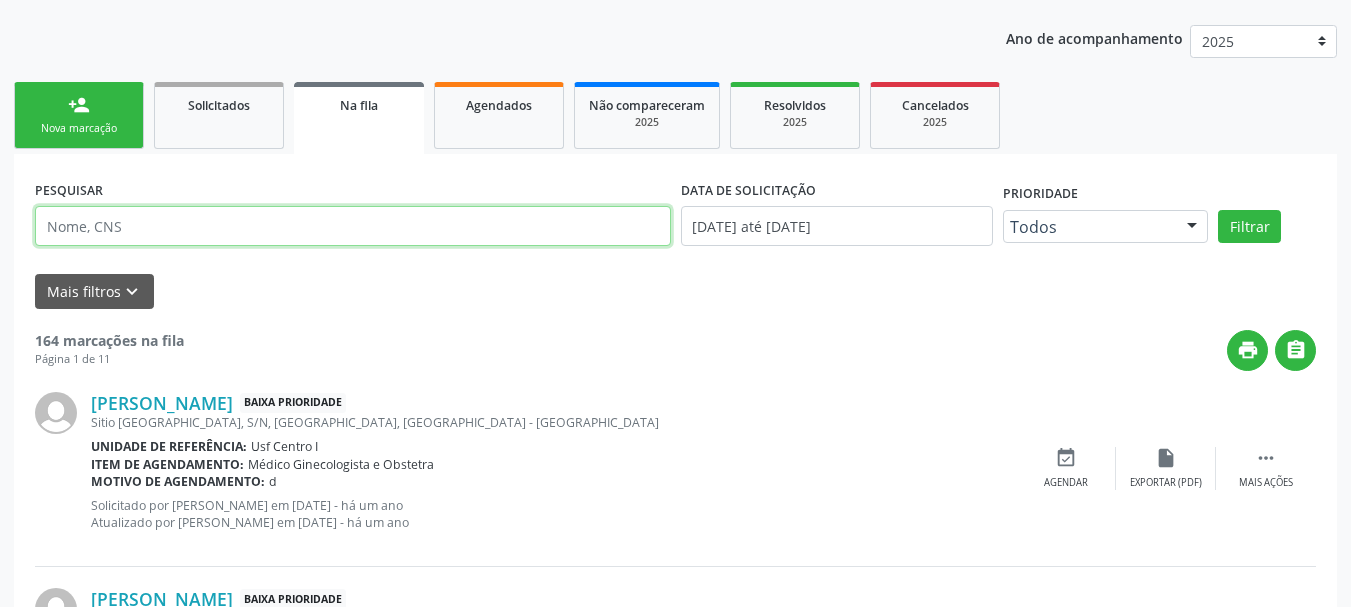 click at bounding box center [353, 226] 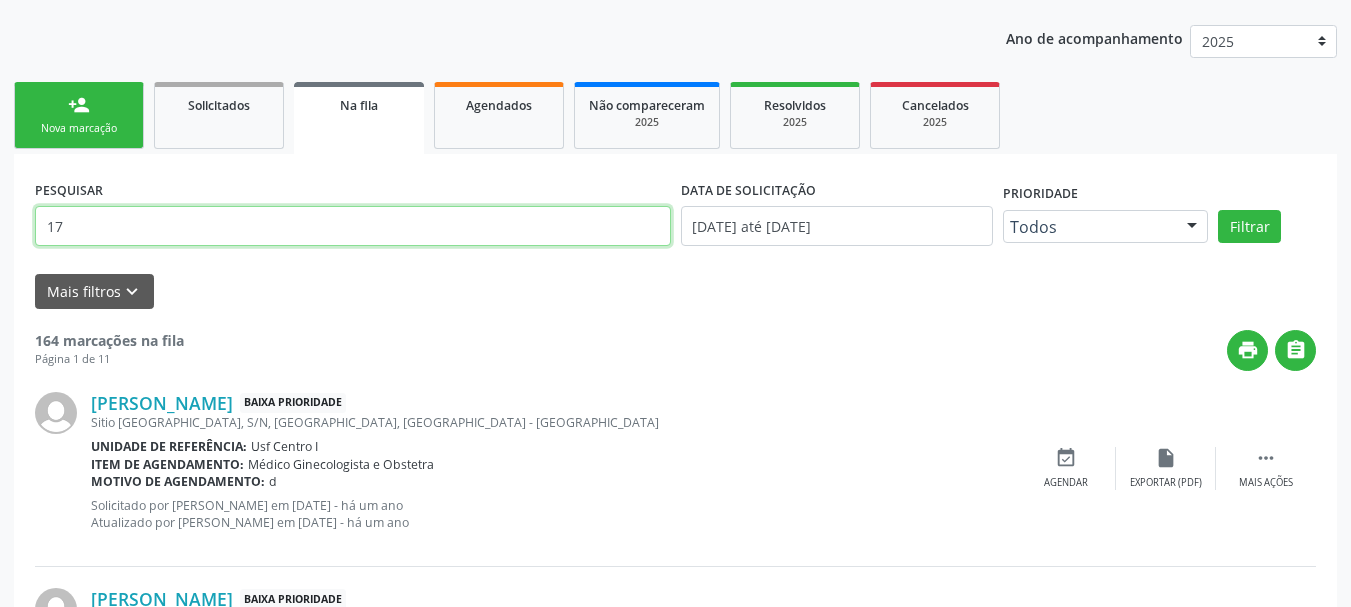 type on "1" 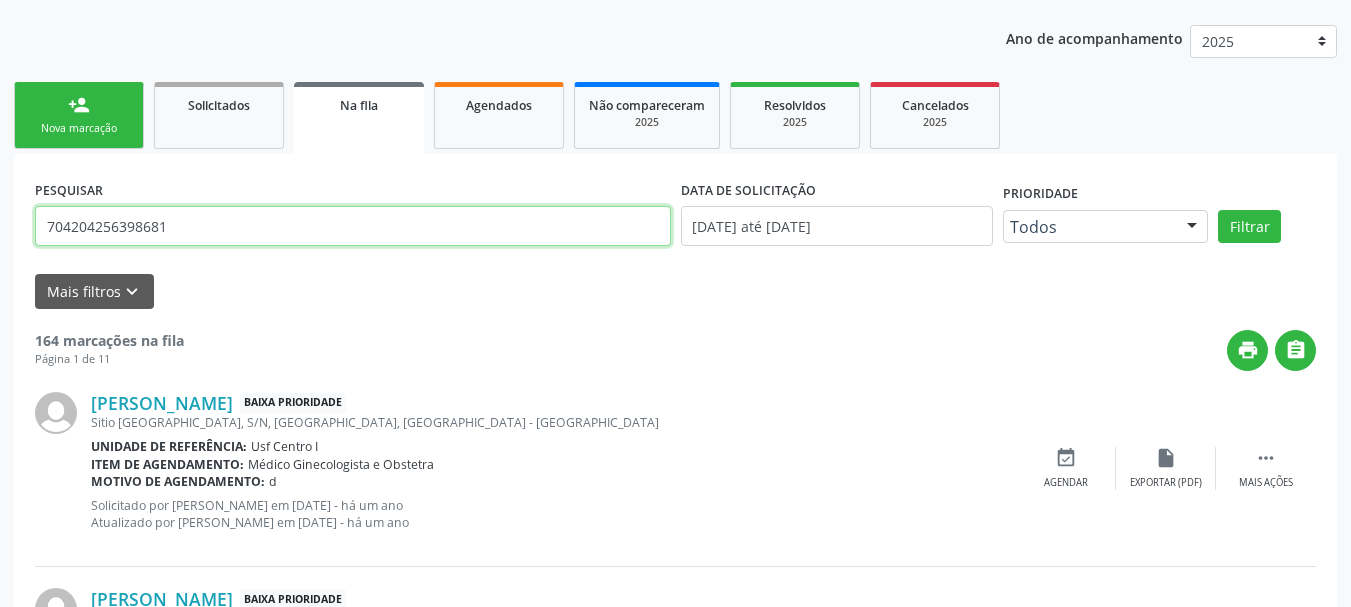 type on "704204256398681" 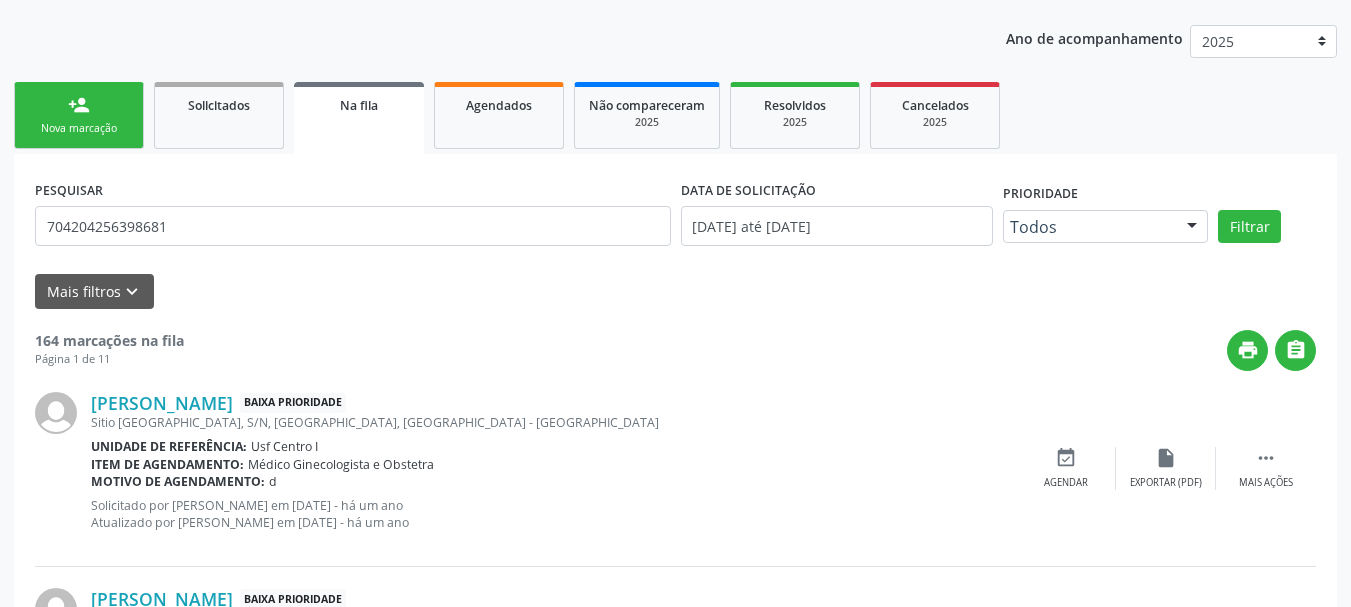 click on "PESQUISAR
704204256398681
DATA DE SOLICITAÇÃO
[DATE] até [DATE]
Prioridade
Todos         Todos   Baixa Prioridade   Média Prioridade   Alta Prioridade
Nenhum resultado encontrado para: "   "
Não há nenhuma opção para ser exibida.
Filtrar" at bounding box center [675, 217] 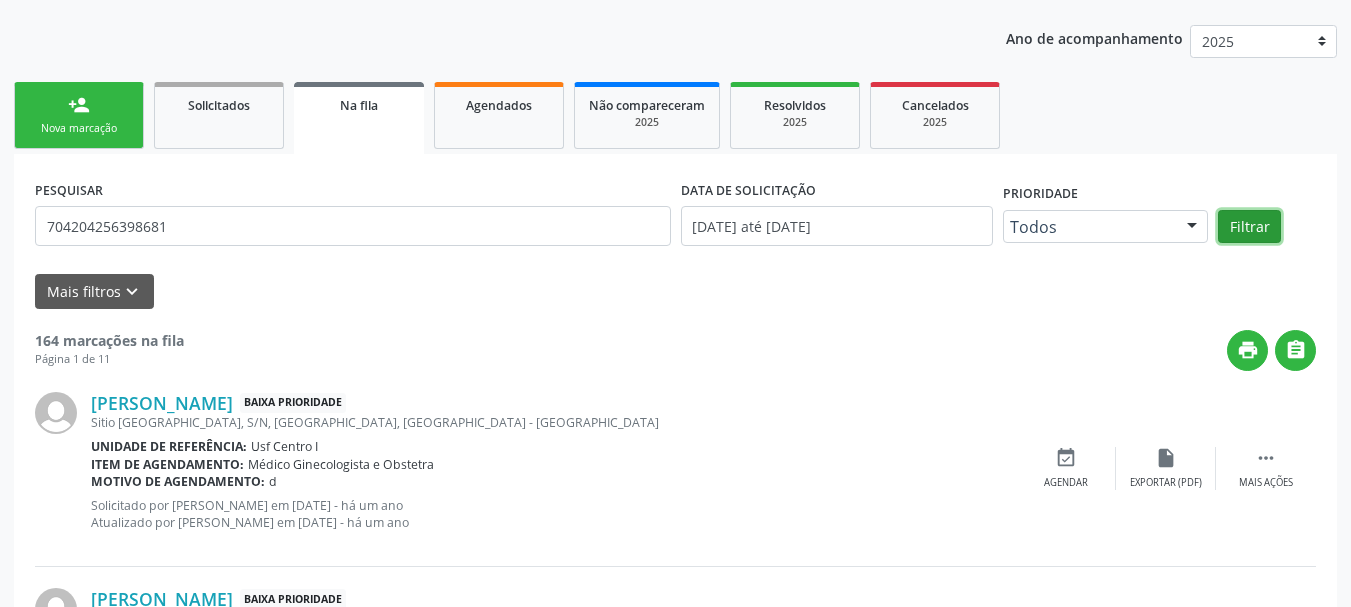 click on "Filtrar" at bounding box center (1249, 227) 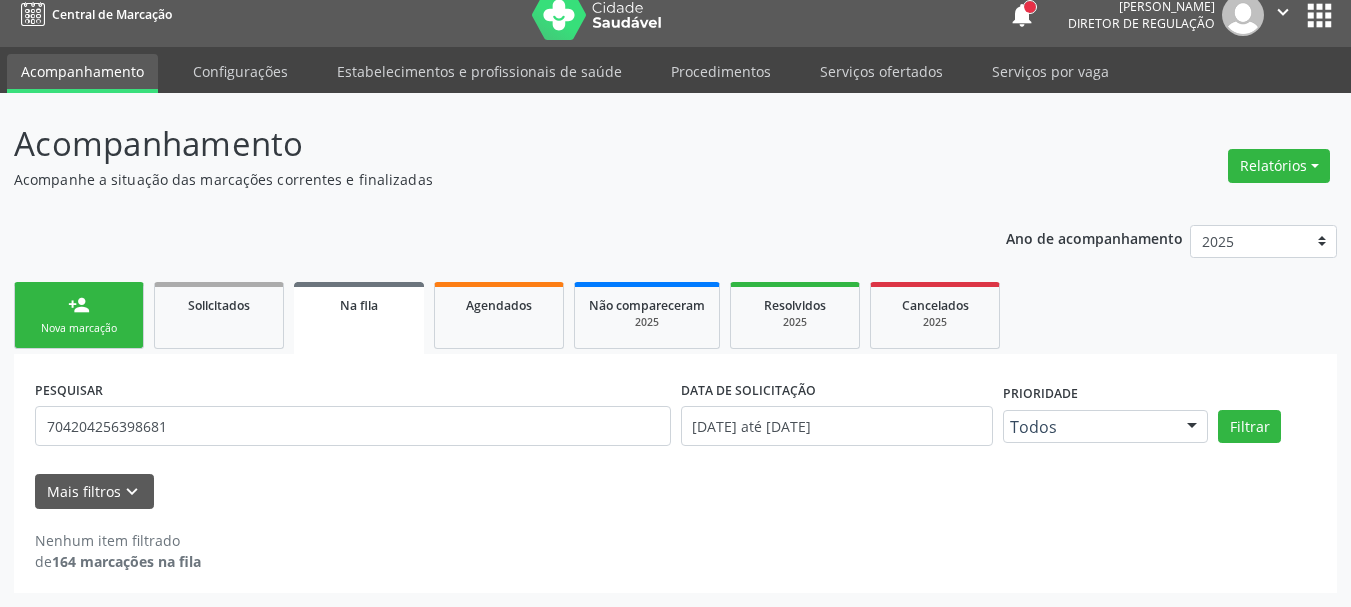 scroll, scrollTop: 17, scrollLeft: 0, axis: vertical 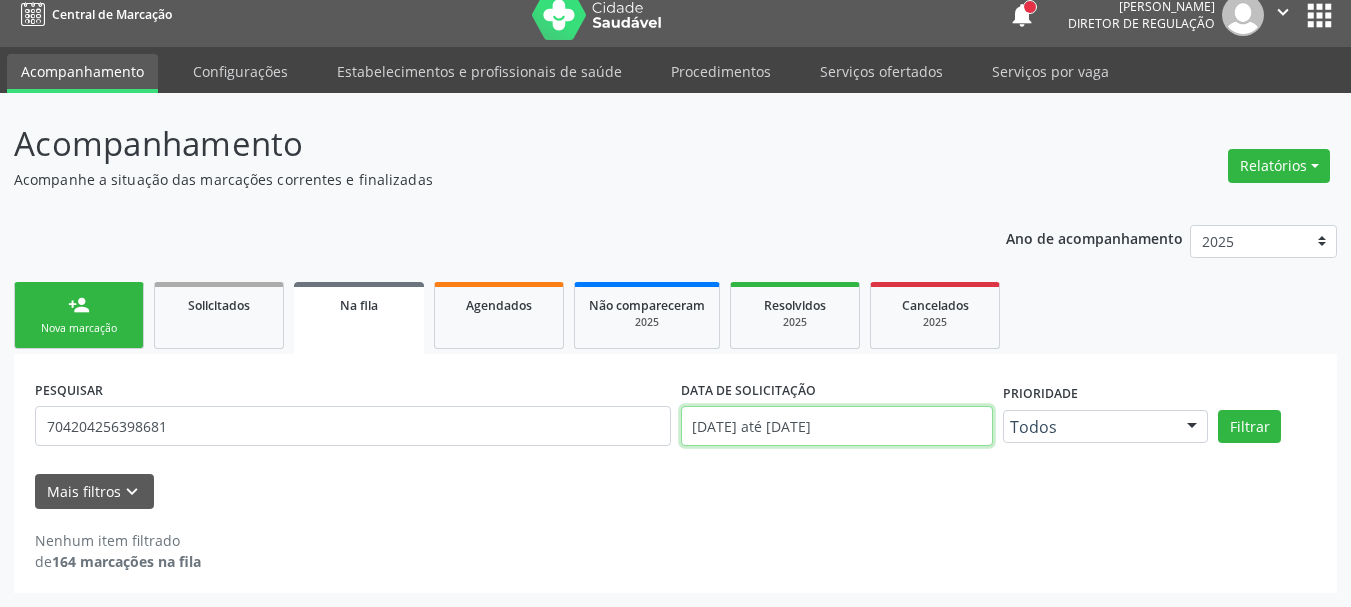 click on "Central de Marcação
notifications
[PERSON_NAME]
Diretor de regulação

Configurações
Sair
apps
Acompanhamento
Configurações
Estabelecimentos e profissionais de saúde
Procedimentos
Serviços ofertados
Serviços por vaga
Acompanhamento
Acompanhe a situação das marcações correntes e finalizadas
Relatórios
Acompanhamento
Consolidado
Agendamentos
Procedimentos realizados
Ano de acompanhamento
2025 2024
person_add
Nova marcação
Solicitados   Na fila   Agendados   Não compareceram
2025
Resolvidos
2025
Cancelados
2025
PESQUISAR
704204256398681
DATA DE SOLICITAÇÃO
[DATE] até [DATE]
Prioridade
Todos         Todos" at bounding box center (675, 286) 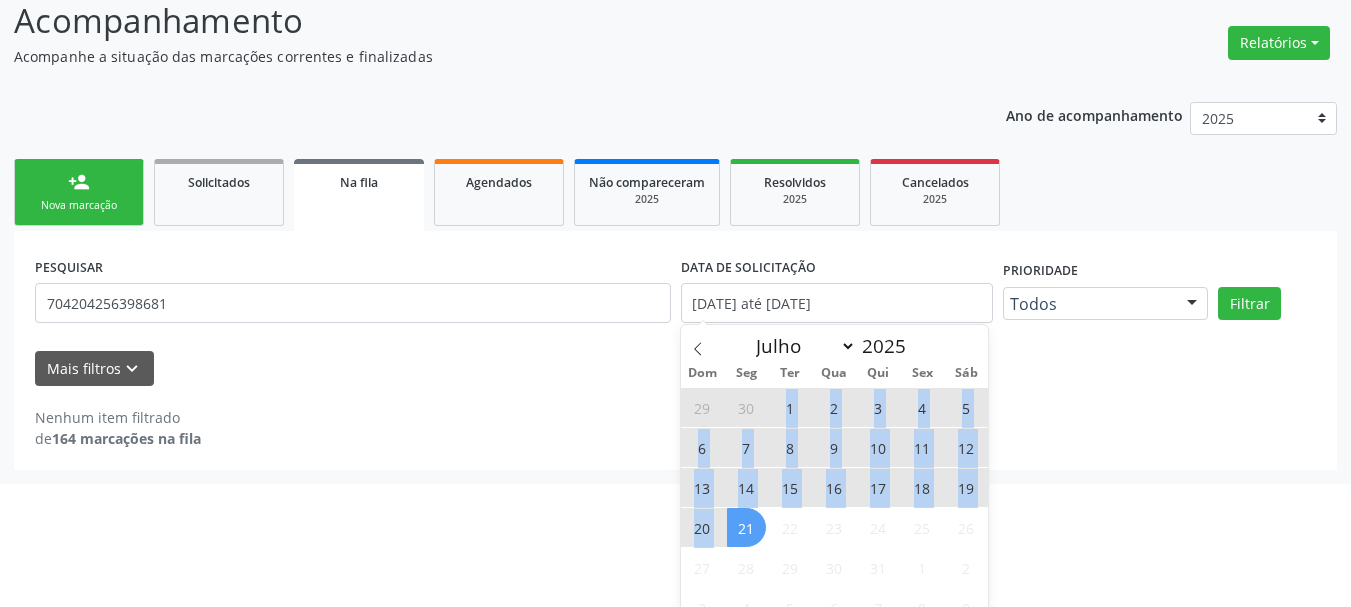 drag, startPoint x: 781, startPoint y: 396, endPoint x: 741, endPoint y: 537, distance: 146.56398 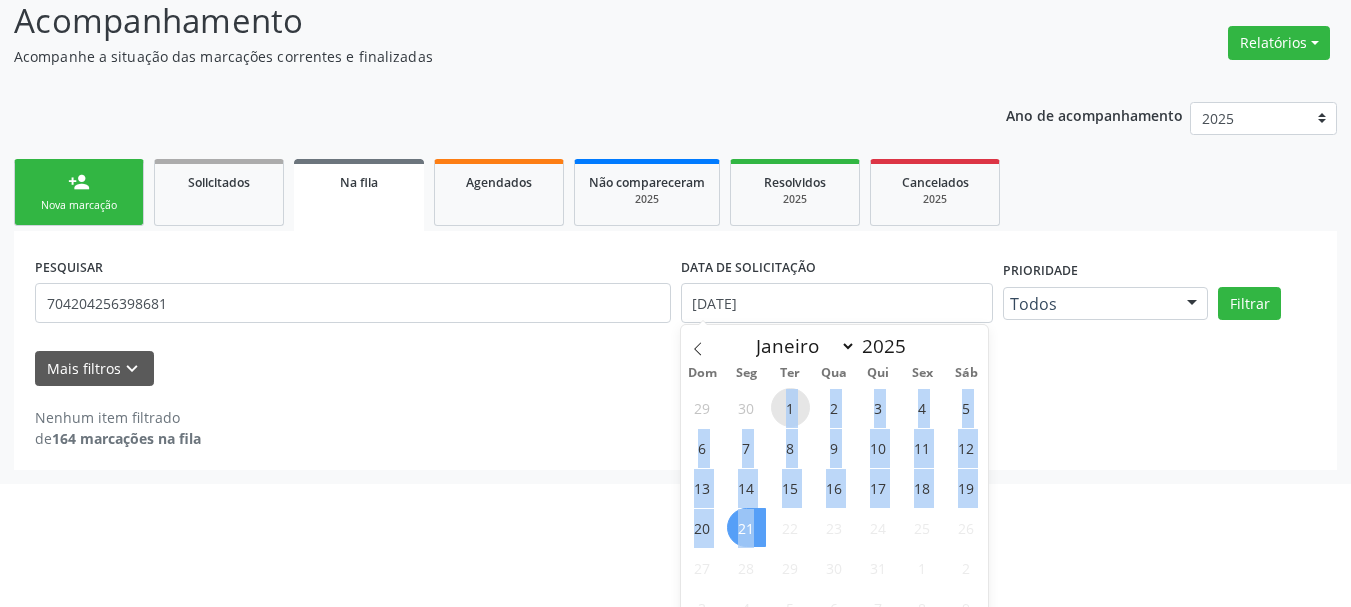 drag, startPoint x: 787, startPoint y: 403, endPoint x: 754, endPoint y: 549, distance: 149.683 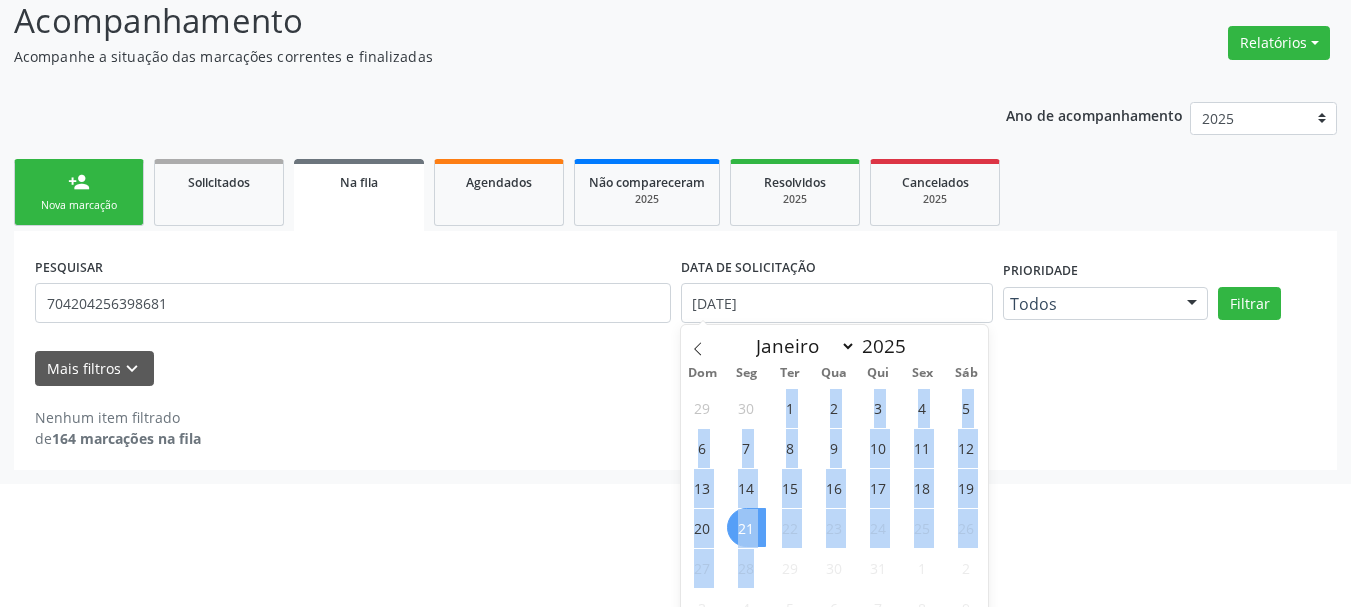 click on "21" at bounding box center (746, 527) 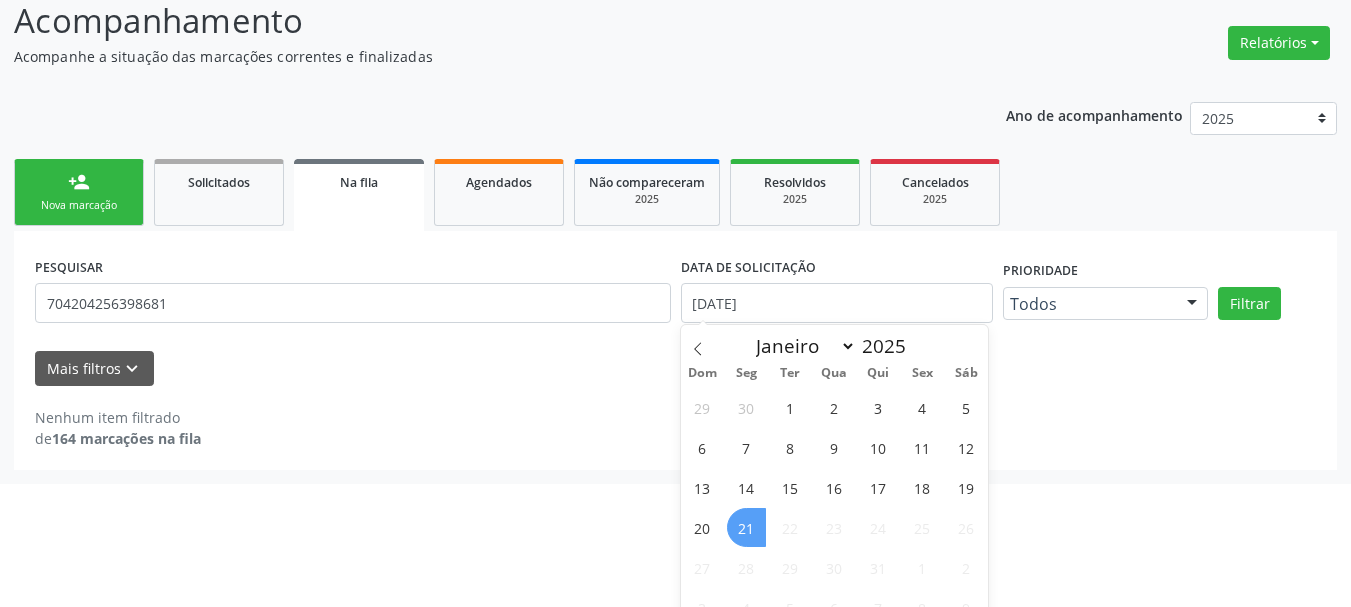 scroll, scrollTop: 17, scrollLeft: 0, axis: vertical 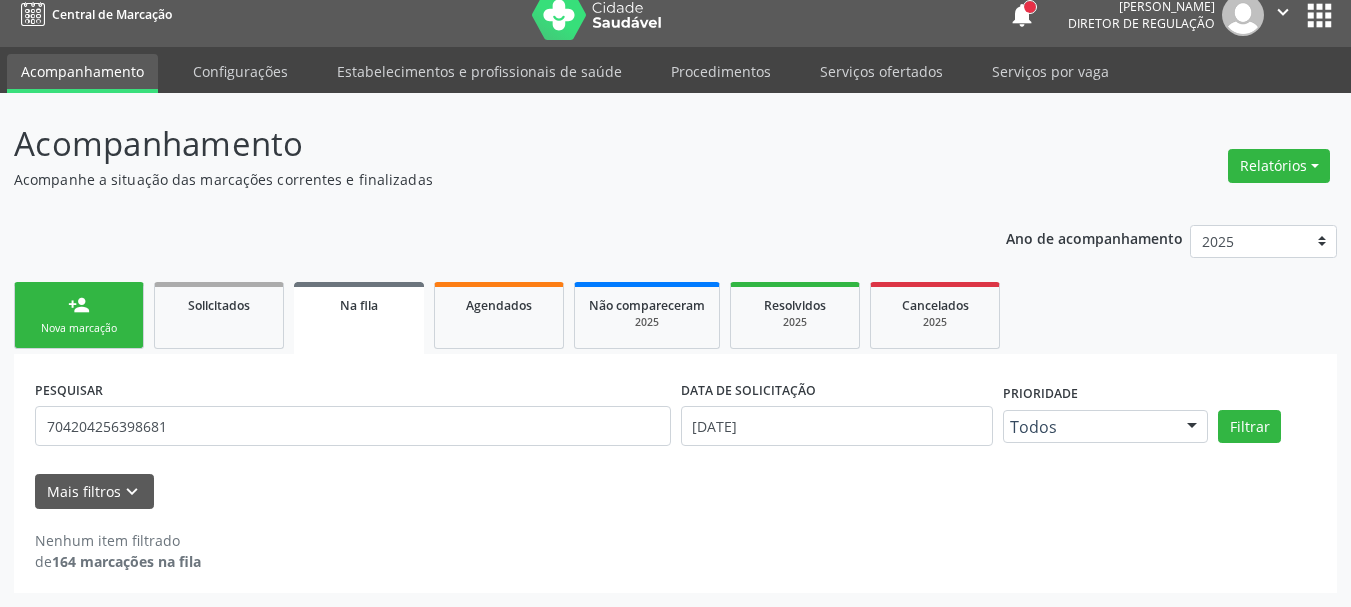 click on "Nenhum item filtrado
de
164 marcações na fila" at bounding box center (675, 540) 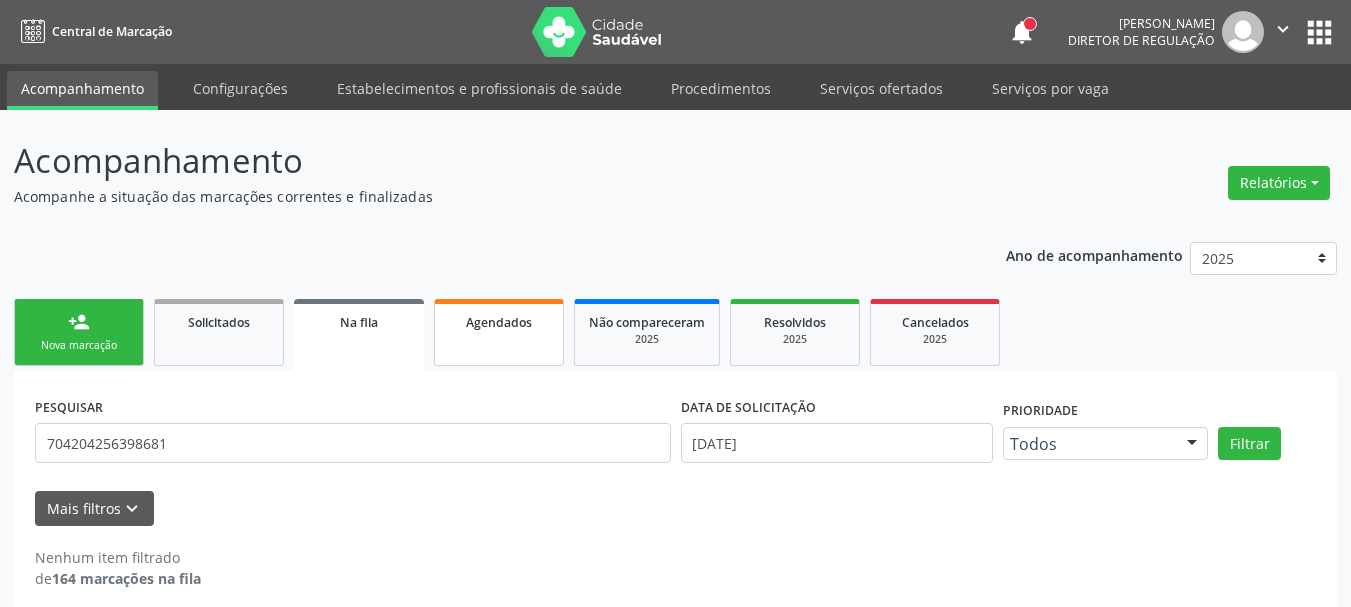 click on "Agendados" at bounding box center [499, 332] 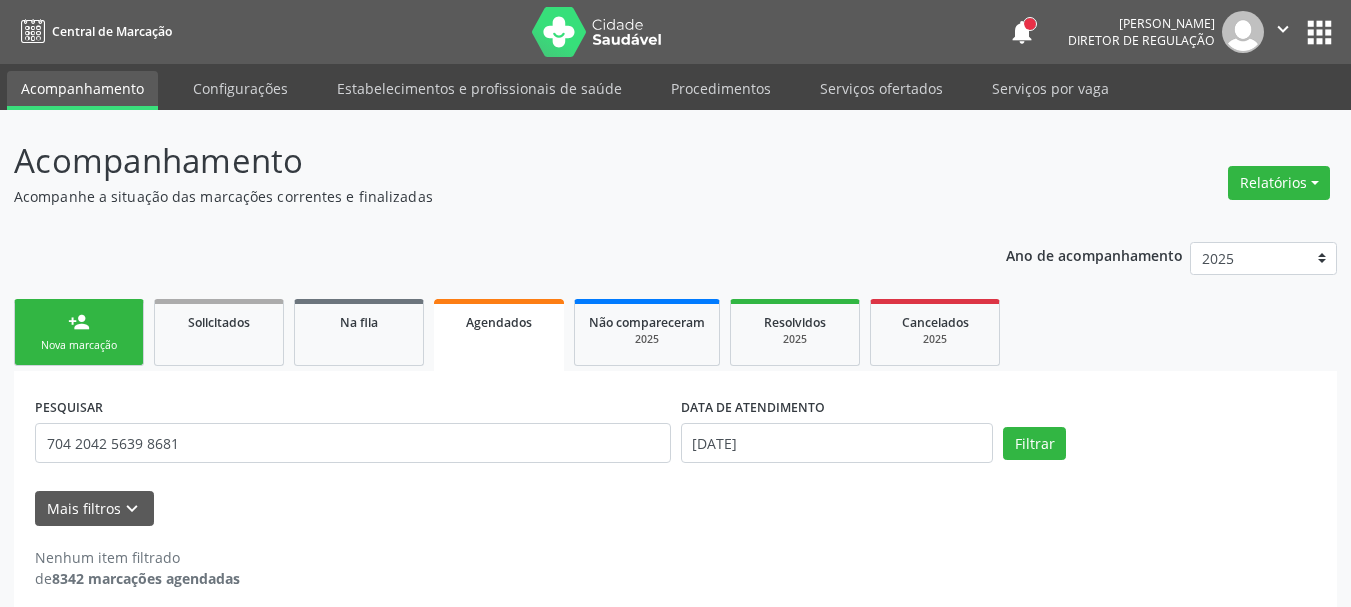 scroll, scrollTop: 17, scrollLeft: 0, axis: vertical 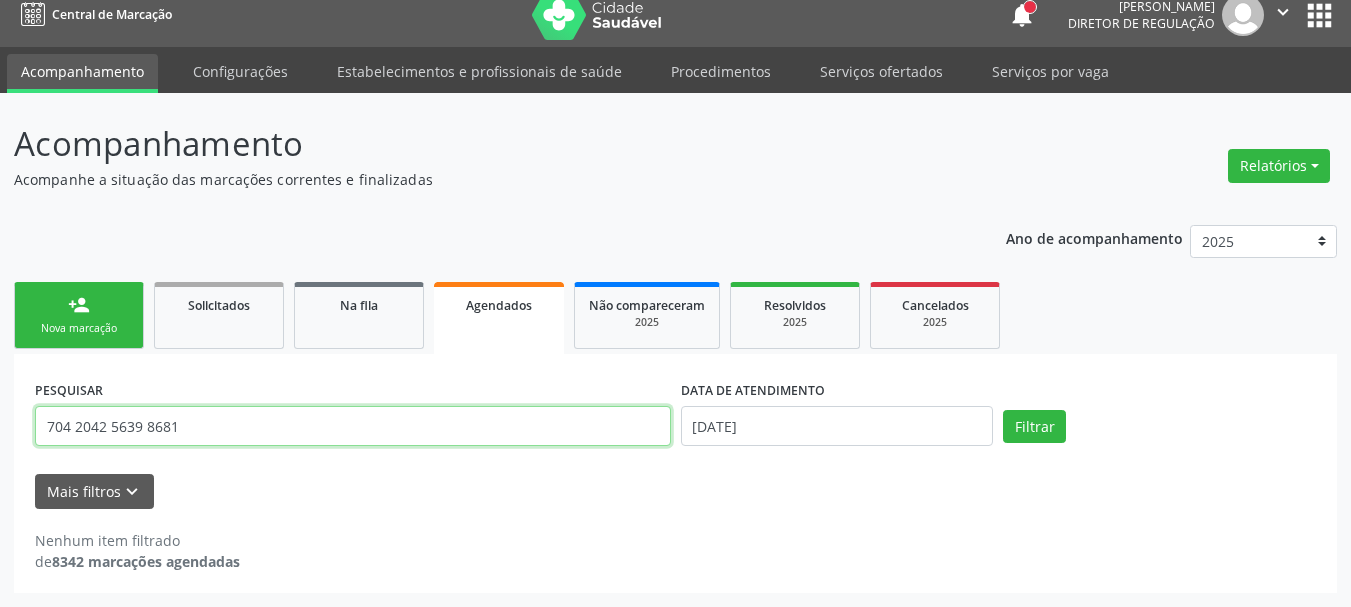 click on "704 2042 5639 8681" at bounding box center (353, 426) 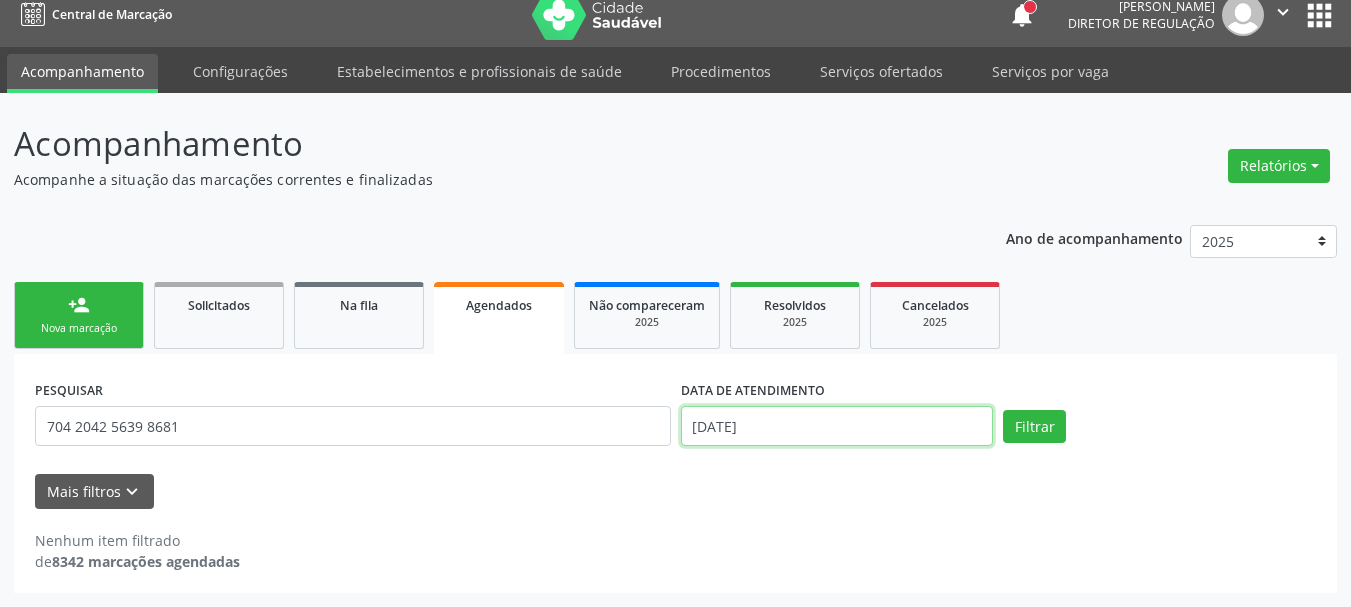 click on "[DATE]" at bounding box center (837, 426) 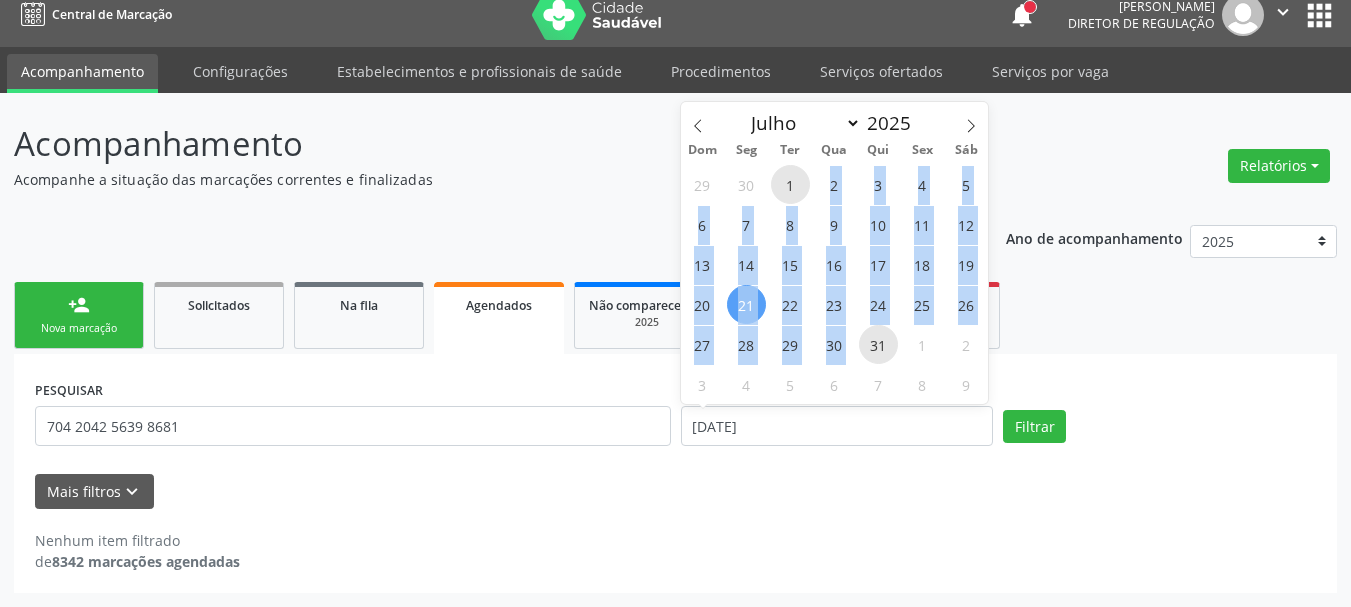 drag, startPoint x: 798, startPoint y: 183, endPoint x: 868, endPoint y: 344, distance: 175.55911 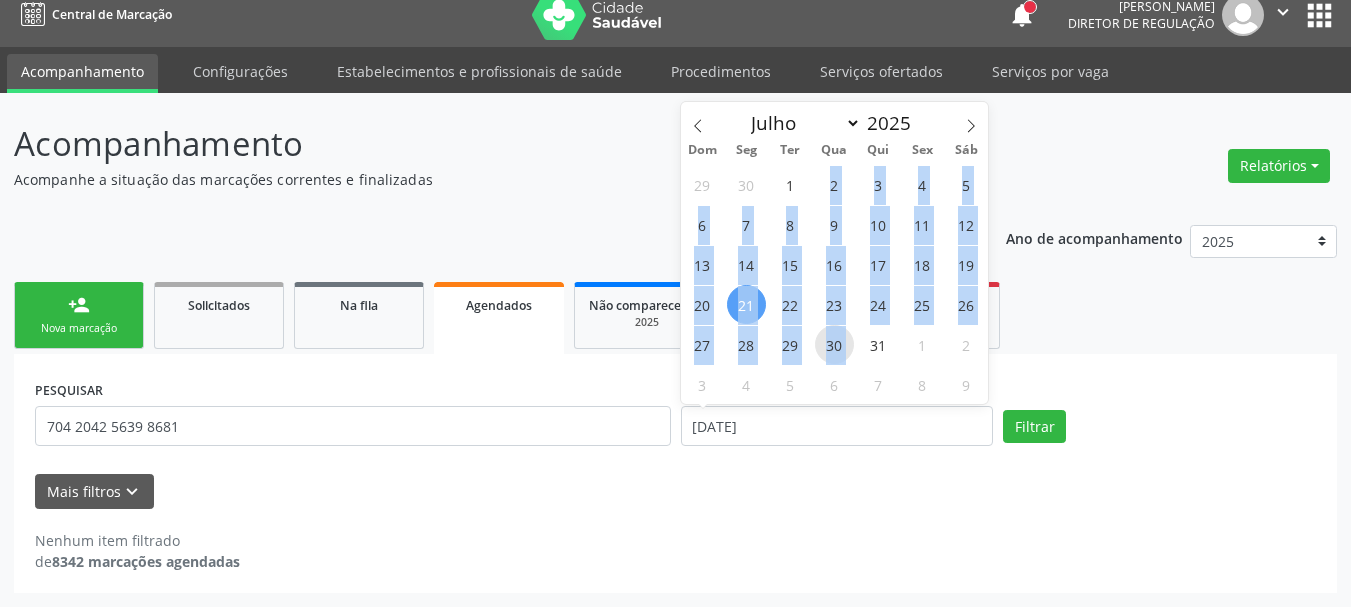 click on "30" at bounding box center [834, 344] 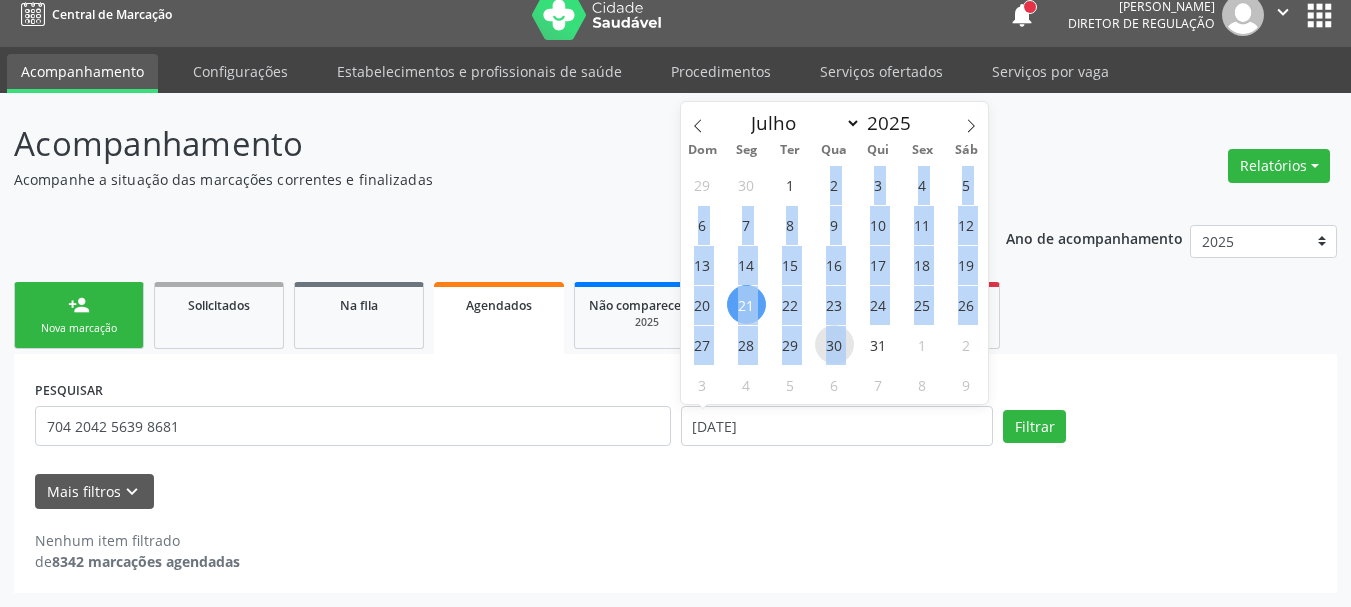 type on "[DATE]" 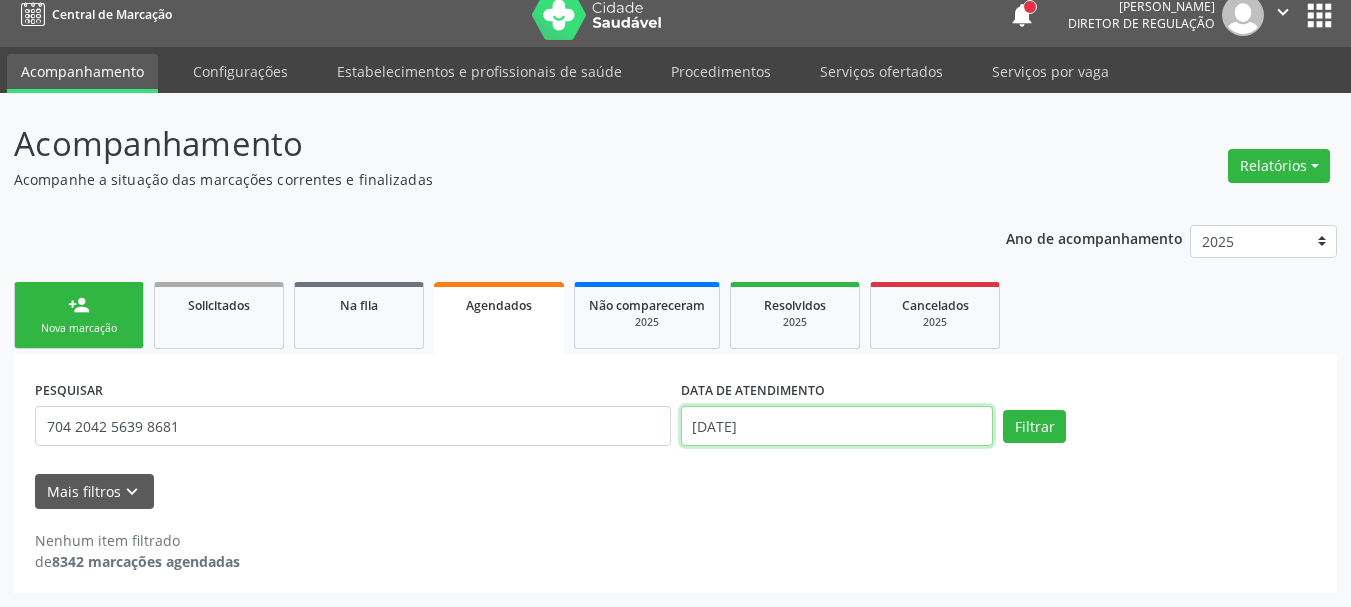 click on "[DATE]" at bounding box center (837, 426) 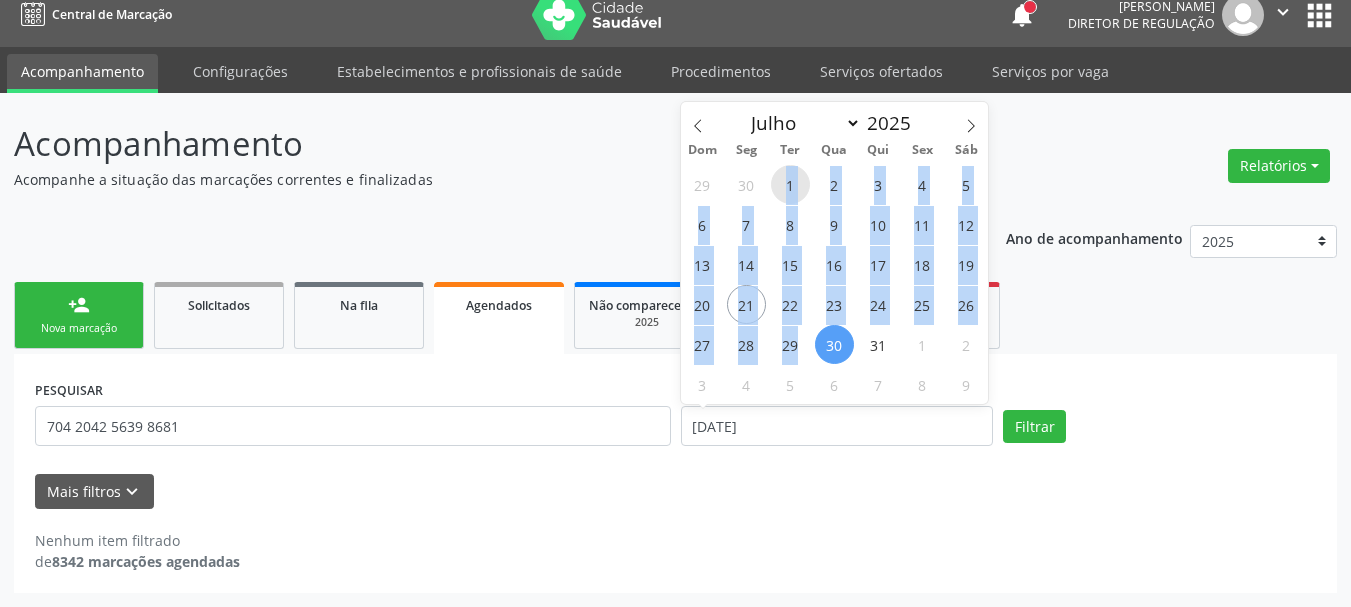 drag, startPoint x: 785, startPoint y: 181, endPoint x: 809, endPoint y: 334, distance: 154.87091 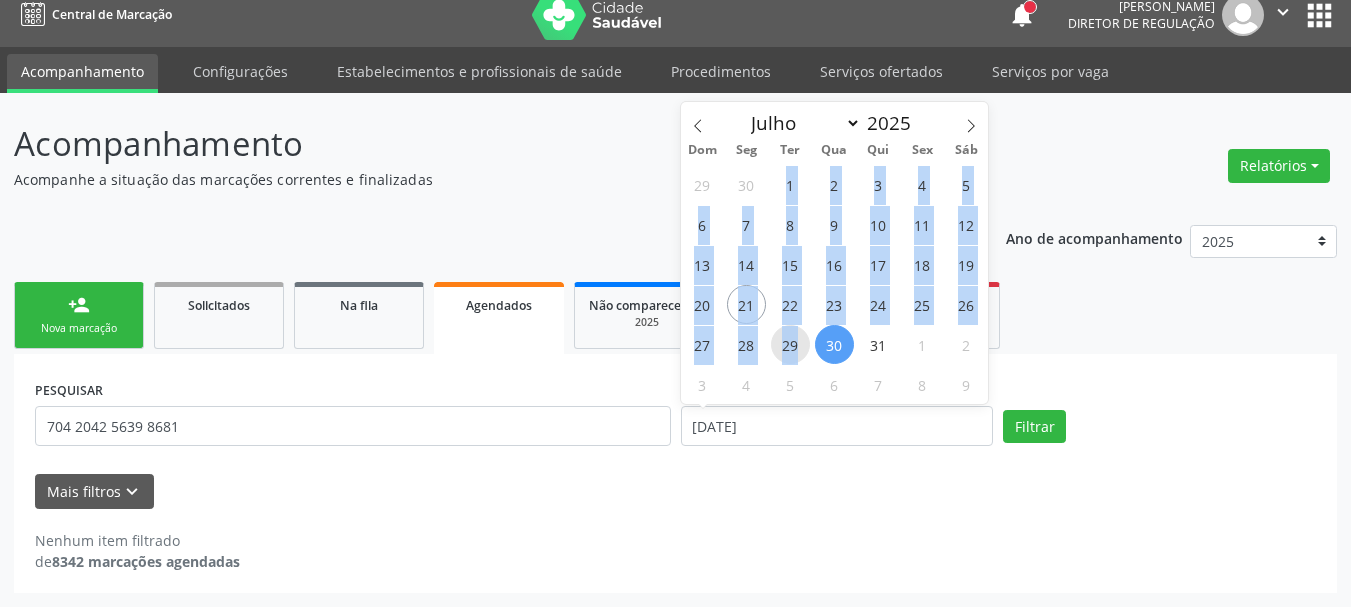 click on "29" at bounding box center [790, 344] 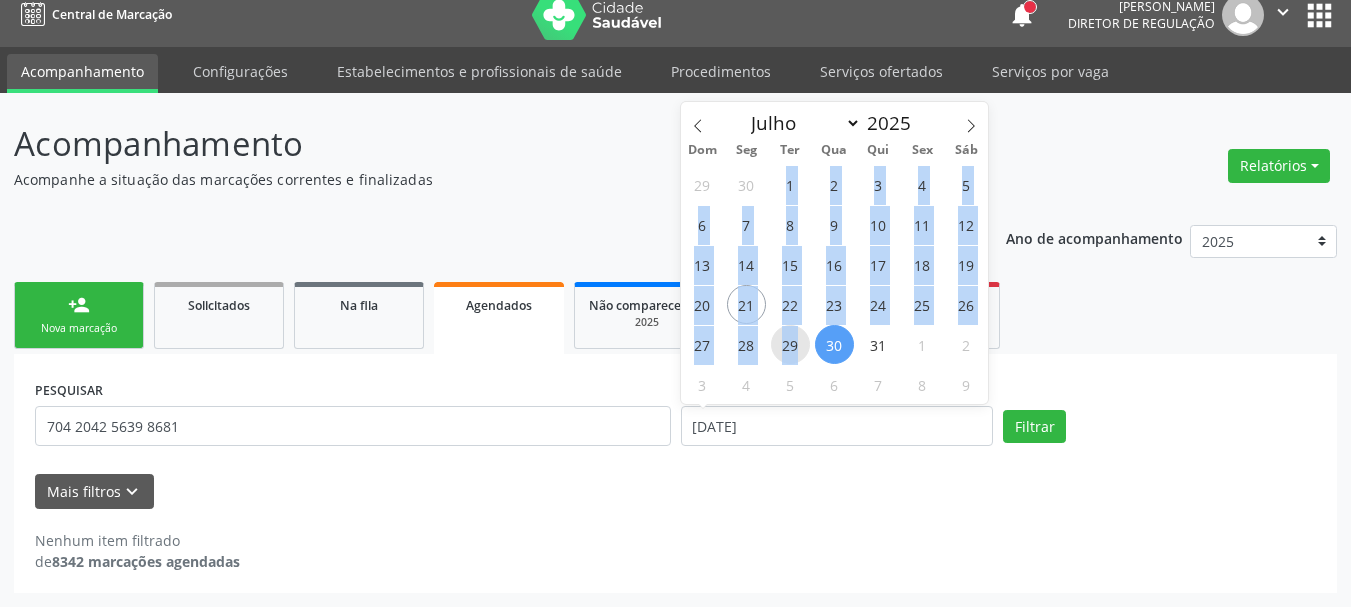 type on "[DATE]" 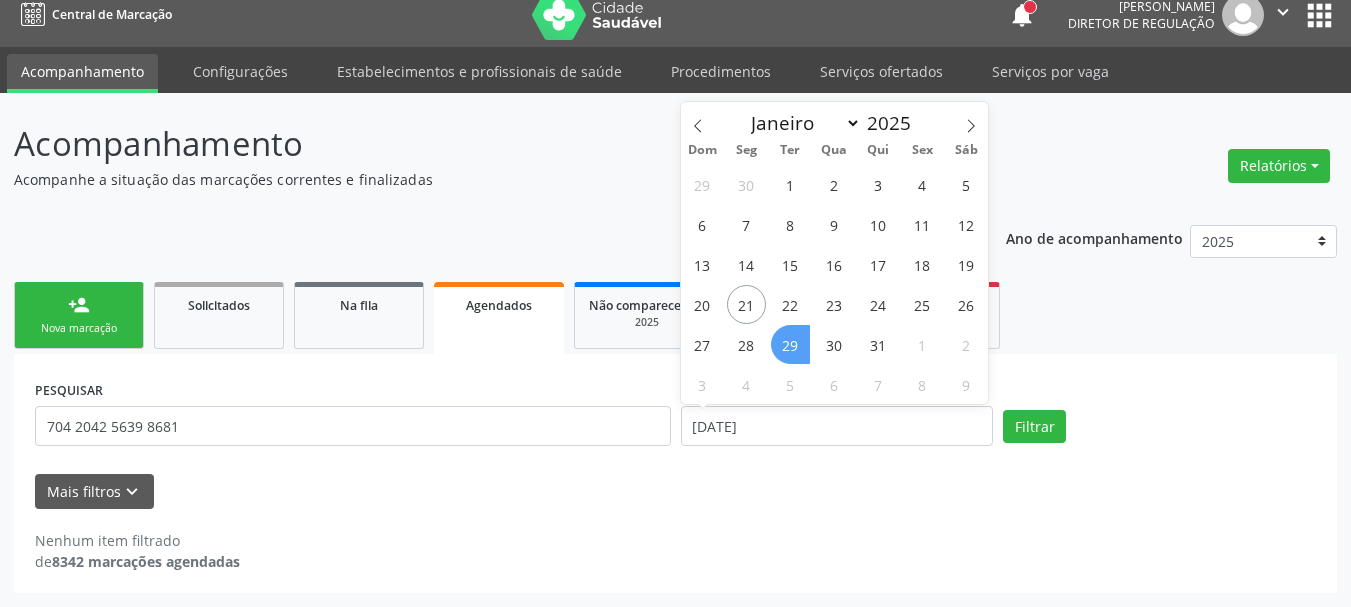 click on "29" at bounding box center [790, 344] 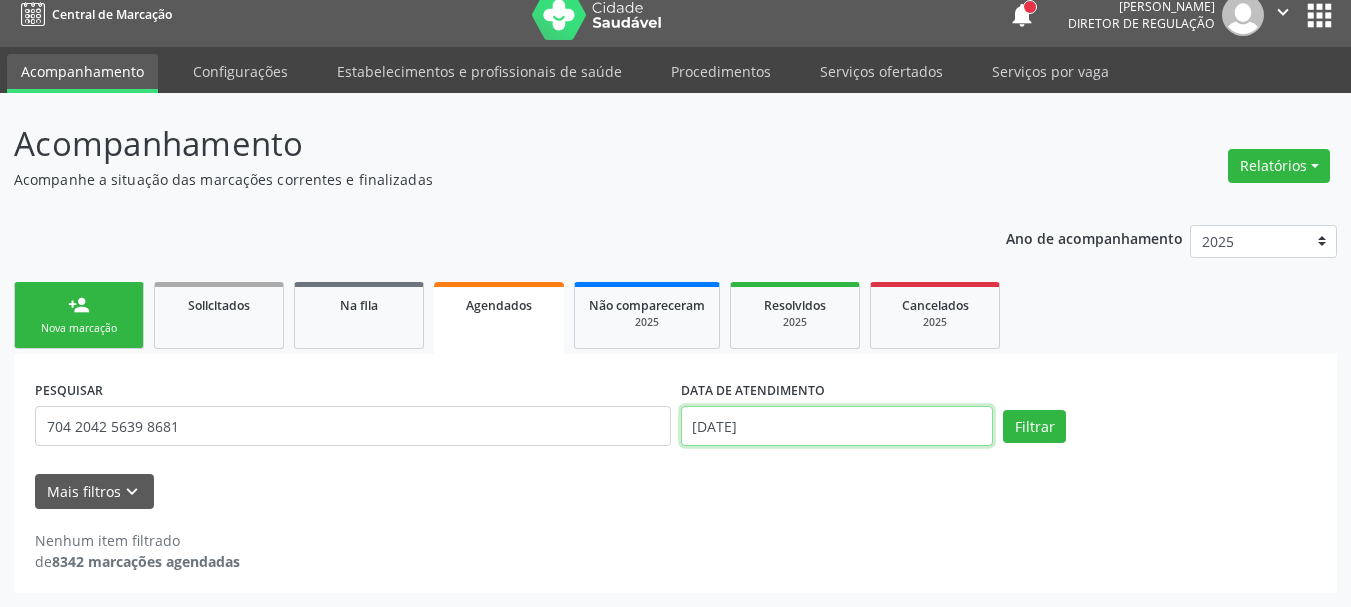 click on "[DATE]" at bounding box center [837, 426] 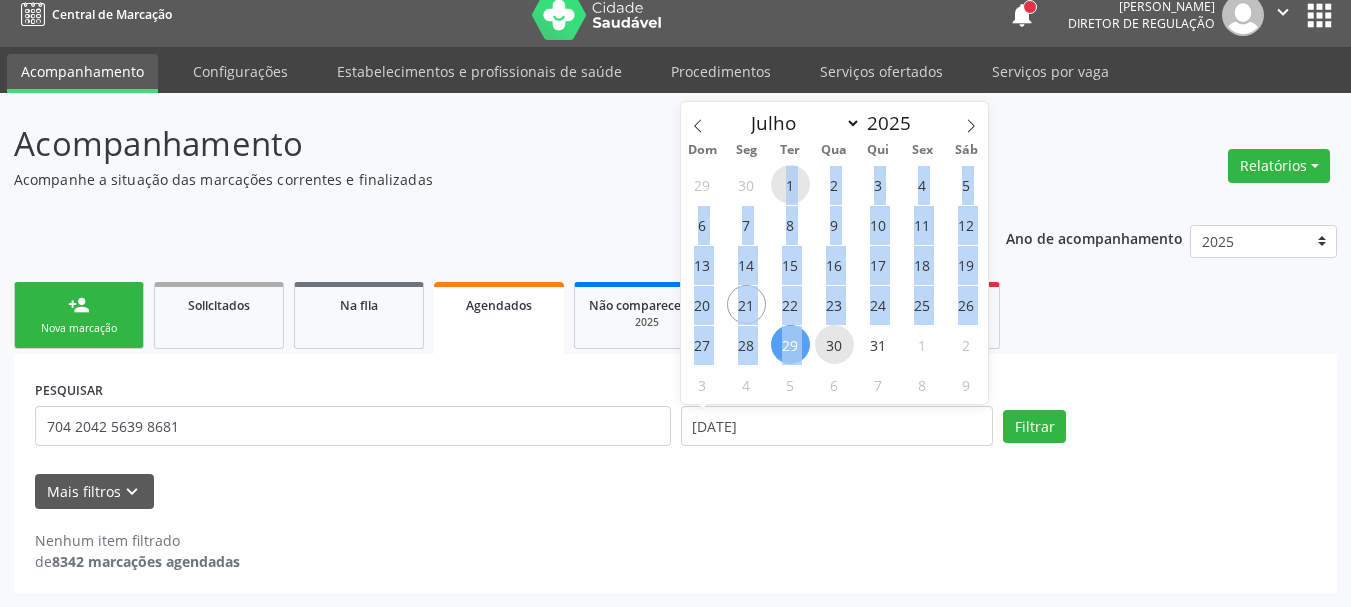 drag, startPoint x: 786, startPoint y: 186, endPoint x: 820, endPoint y: 338, distance: 155.75623 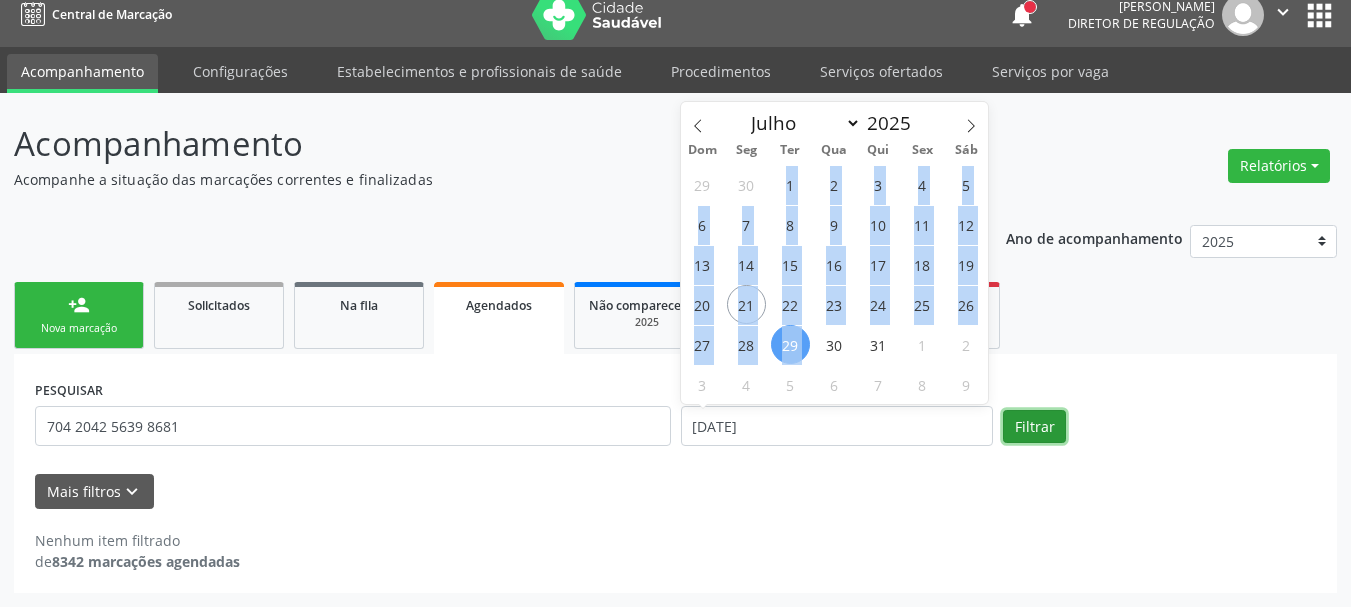 select on "6" 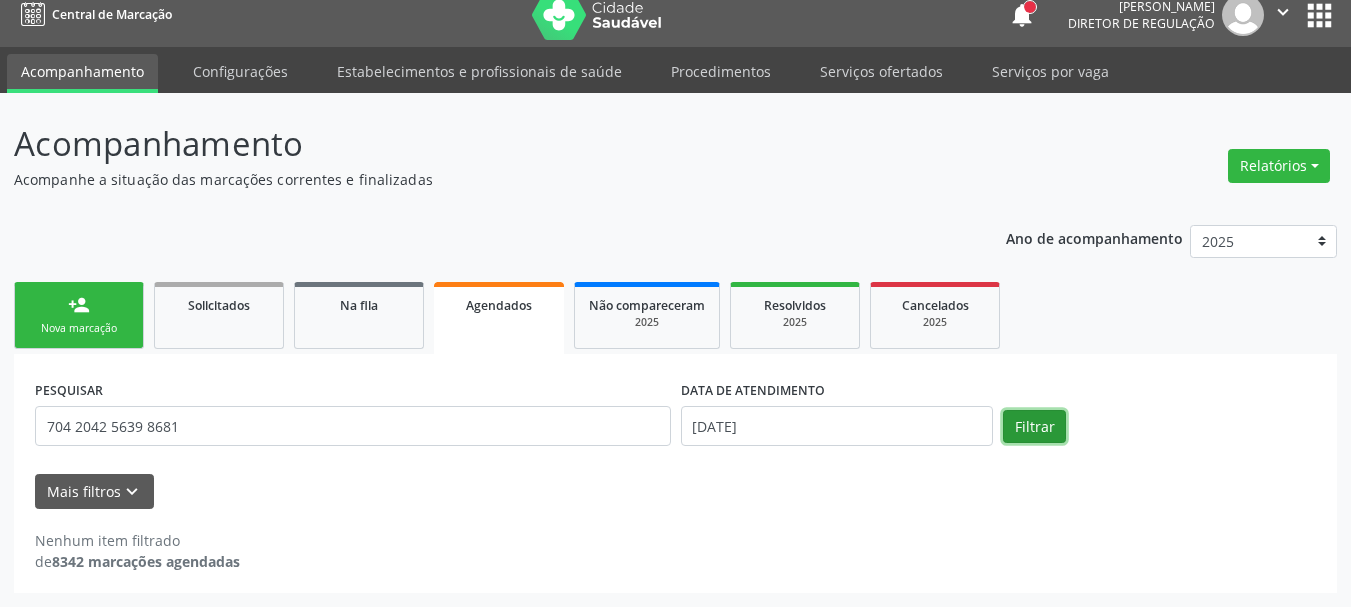 click on "Filtrar" at bounding box center (1034, 427) 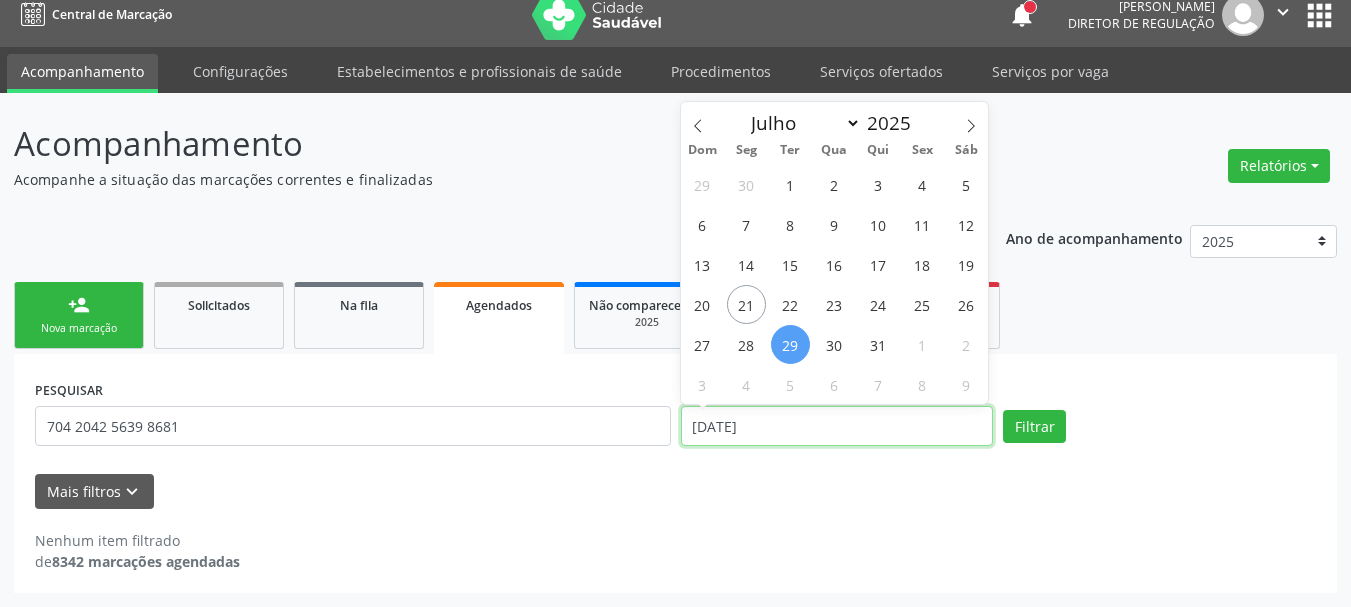 click on "[DATE]" at bounding box center [837, 426] 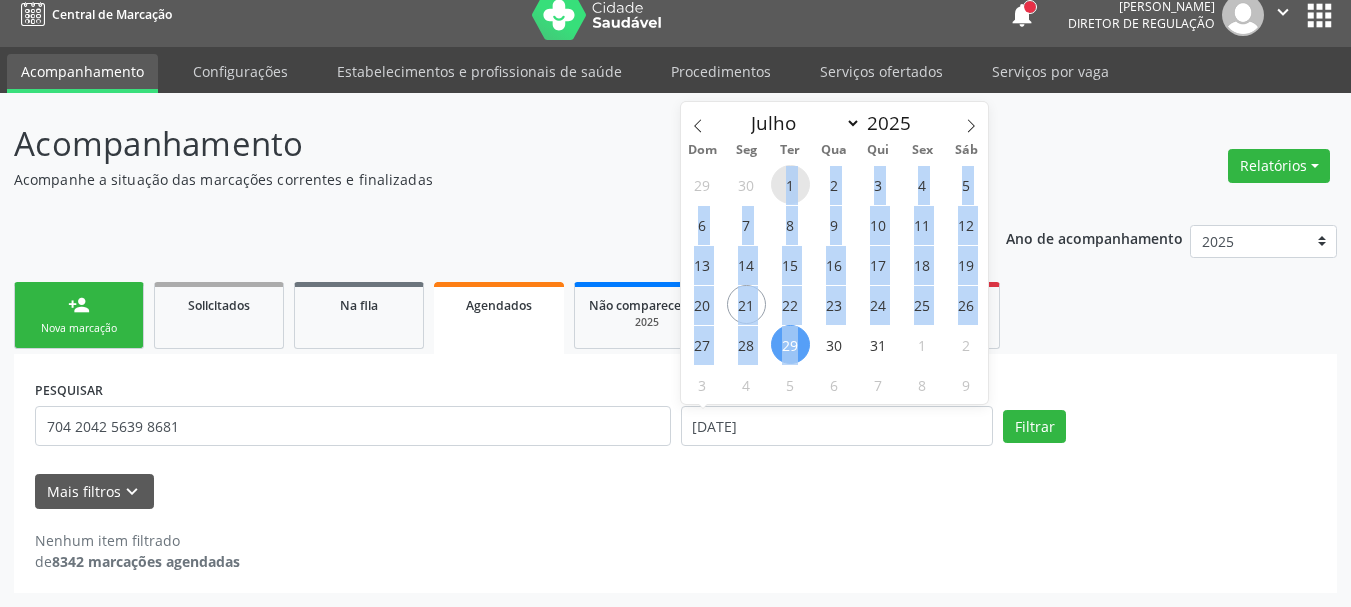 drag, startPoint x: 784, startPoint y: 179, endPoint x: 797, endPoint y: 351, distance: 172.49059 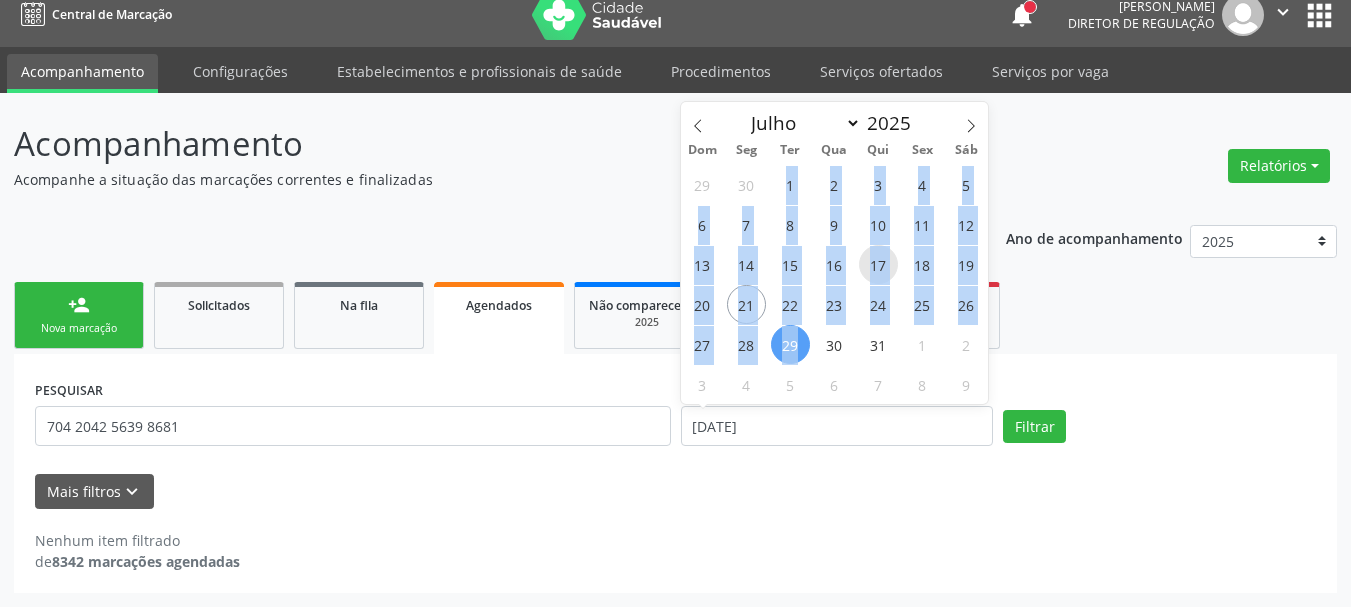 click on "17" at bounding box center (878, 264) 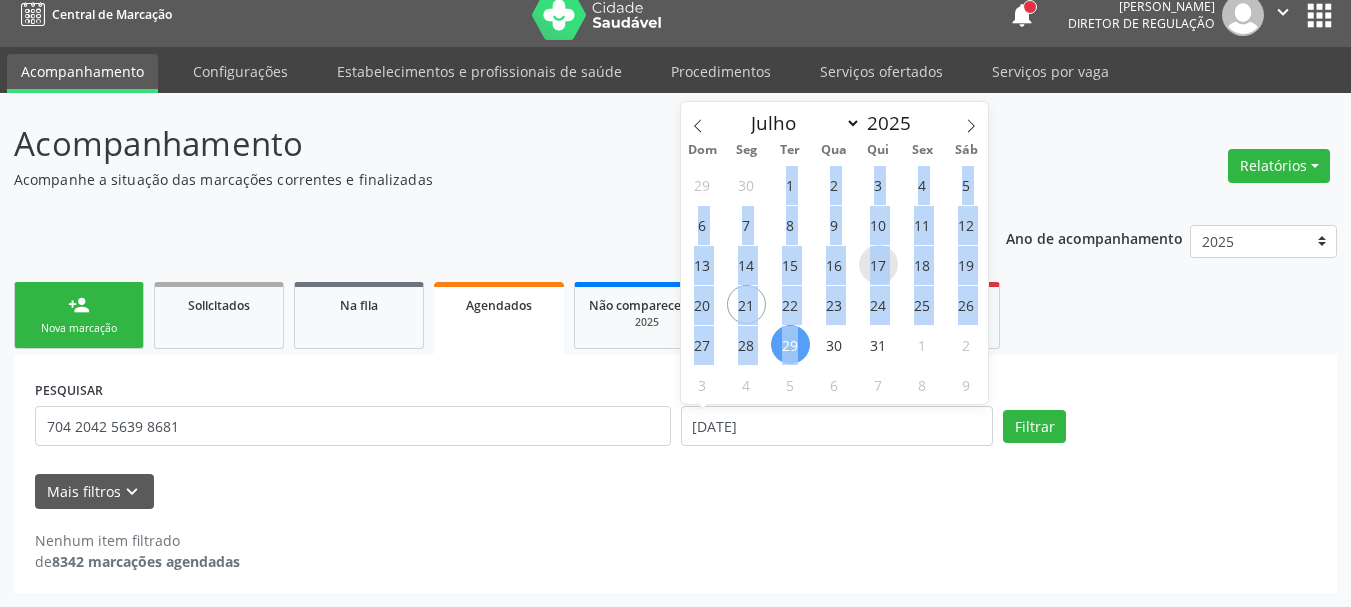 type on "[DATE]" 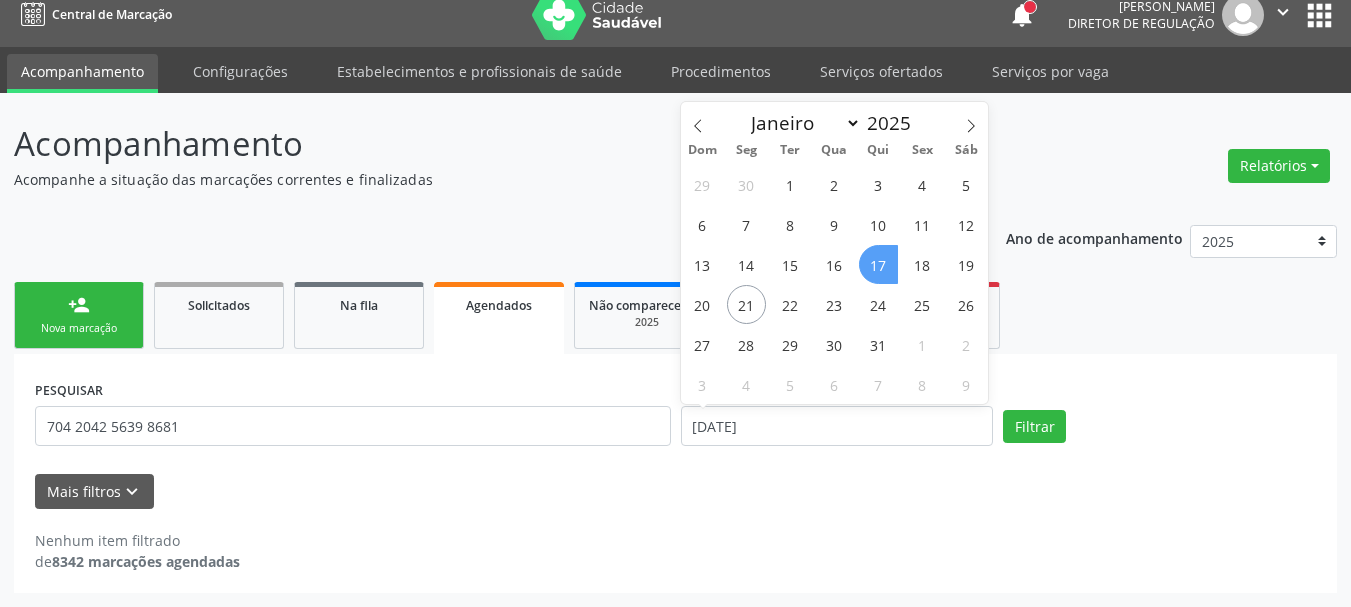 click on "17" at bounding box center (878, 264) 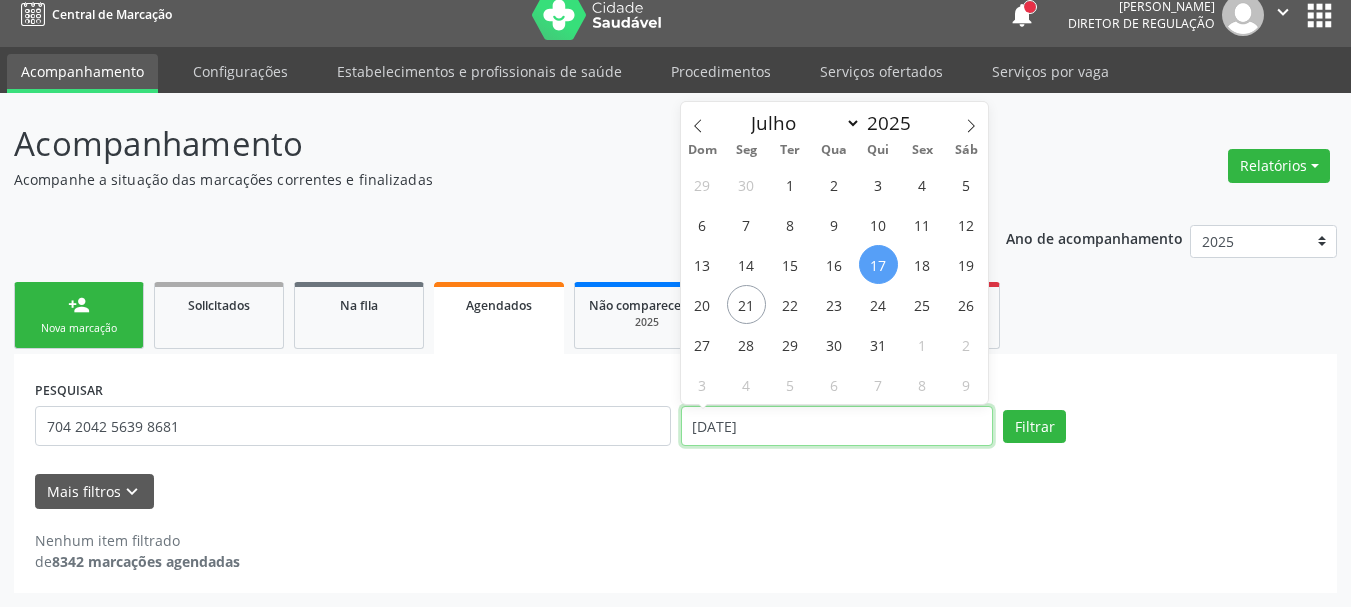 click on "[DATE]" at bounding box center (837, 426) 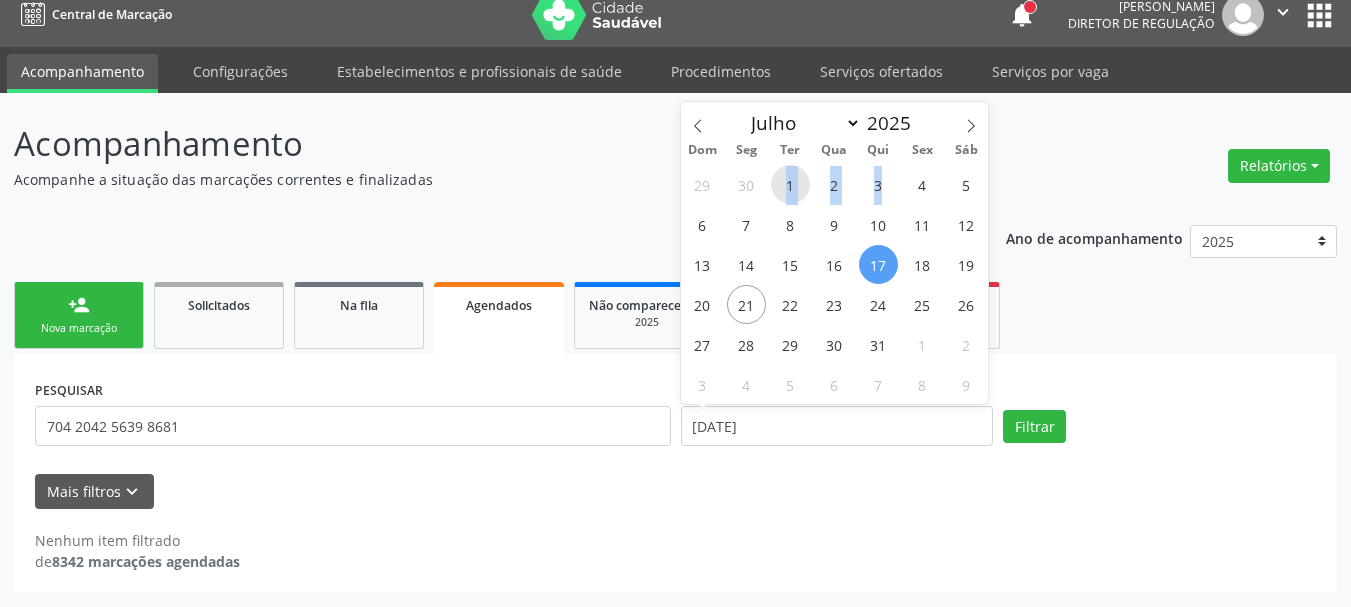 drag, startPoint x: 779, startPoint y: 182, endPoint x: 898, endPoint y: 191, distance: 119.33985 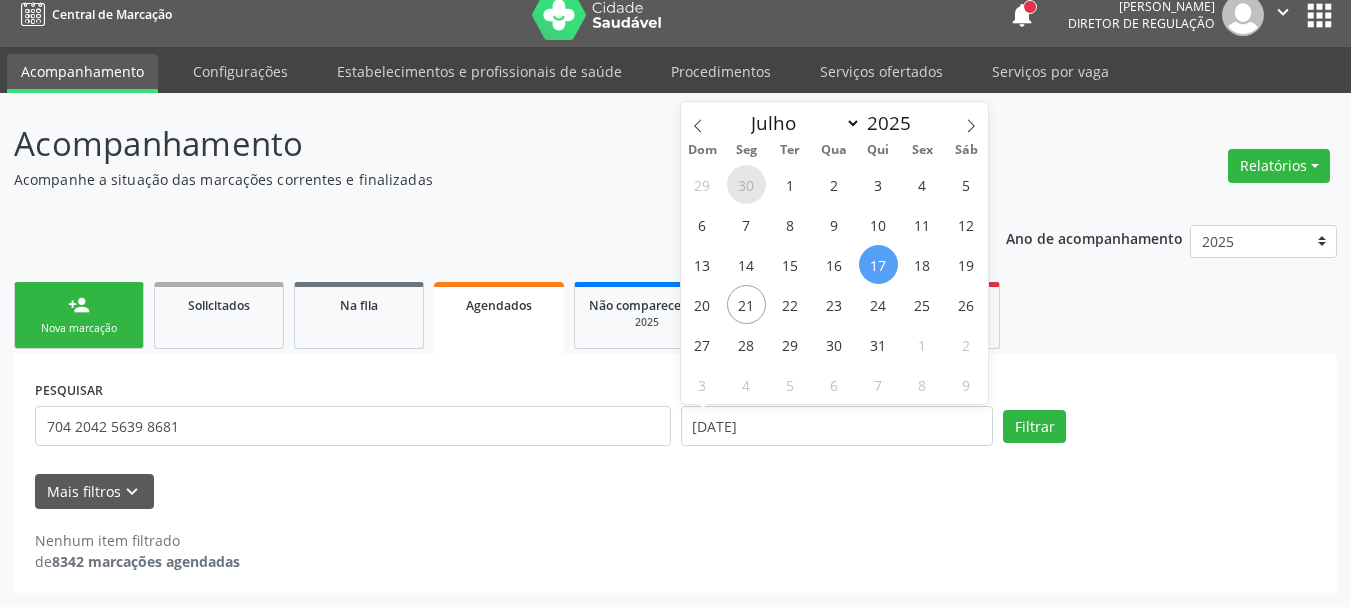 click on "30" at bounding box center (746, 184) 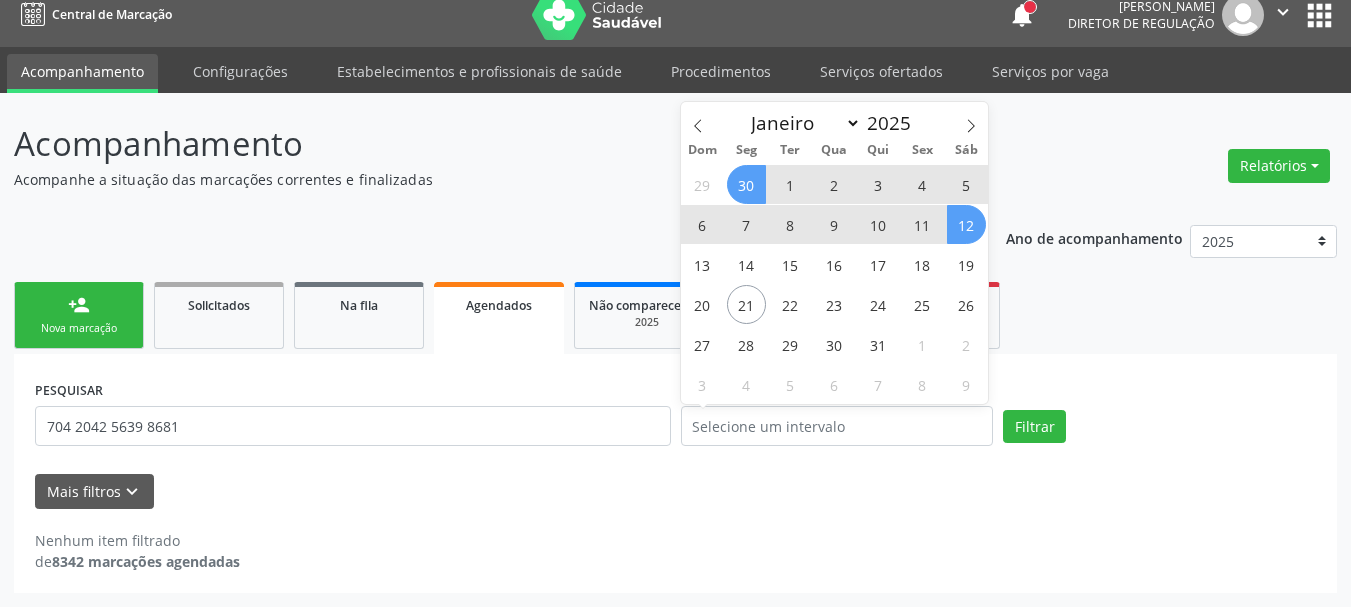 click on "PESQUISAR
704 2042 5639 8681
DATA DE ATENDIMENTO
Filtrar" at bounding box center [675, 417] 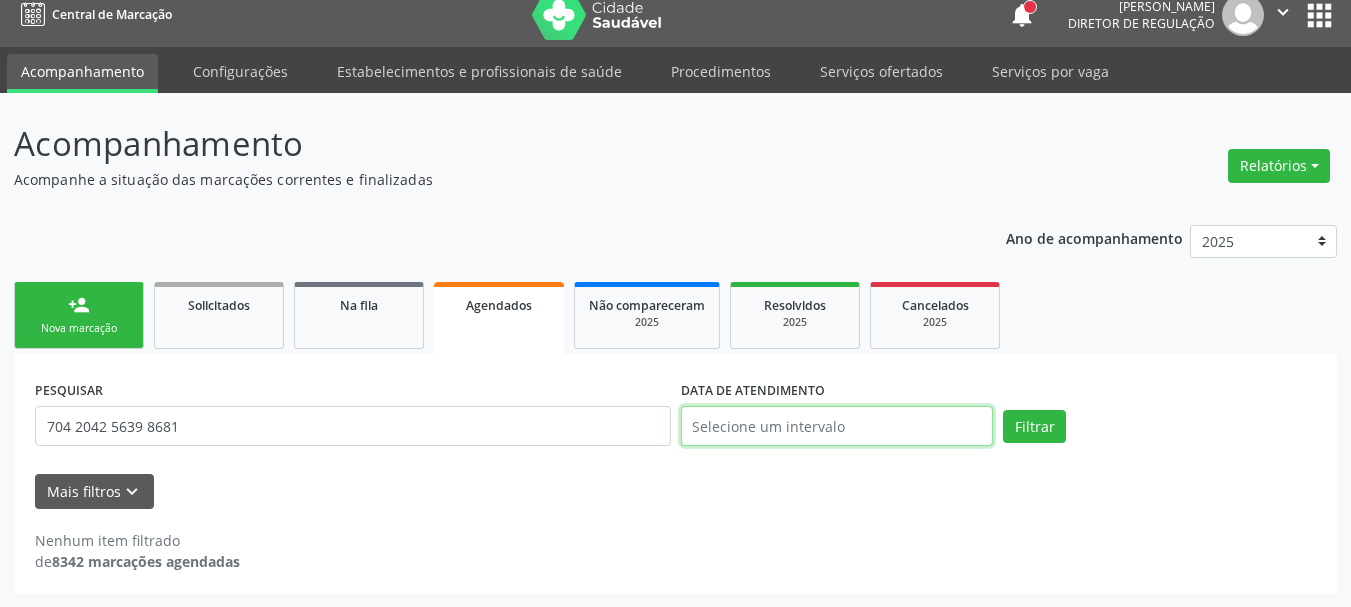 click at bounding box center [837, 426] 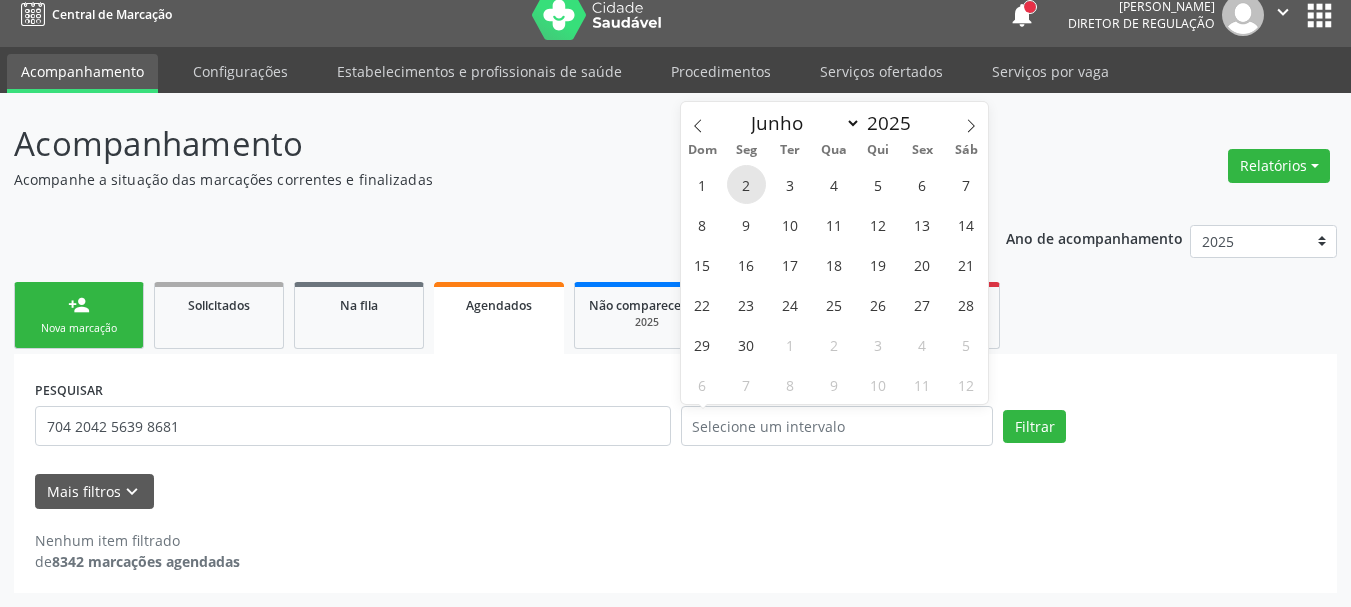 click on "2" at bounding box center [746, 184] 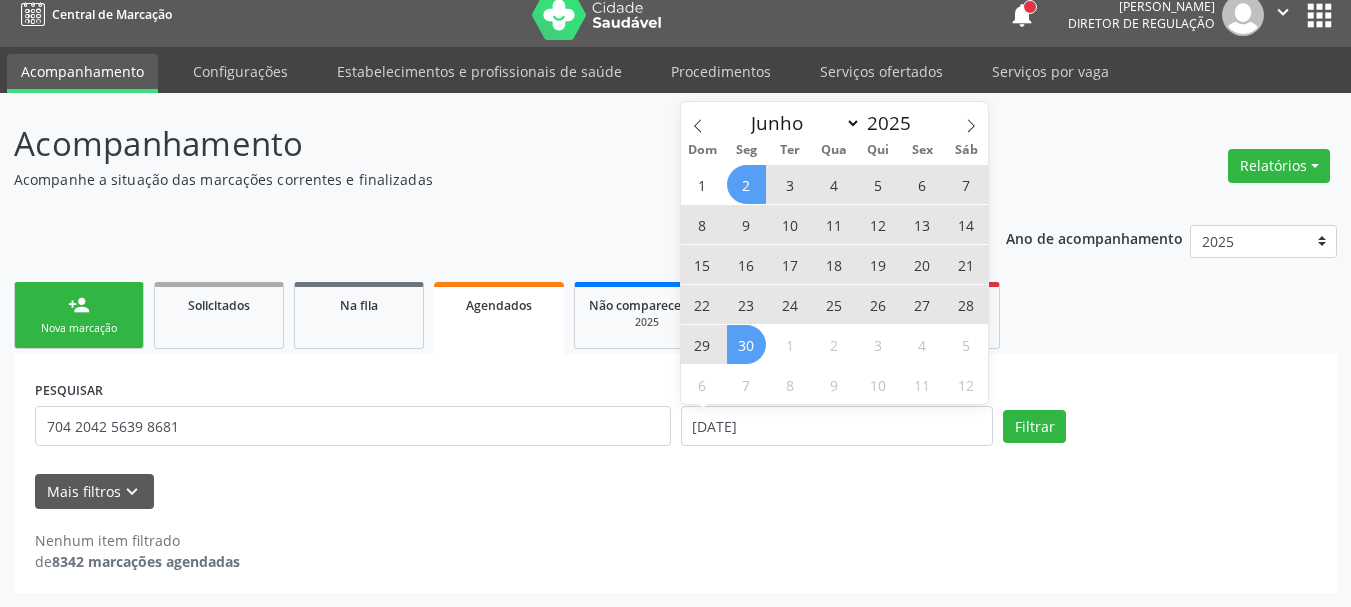 click on "30" at bounding box center [746, 344] 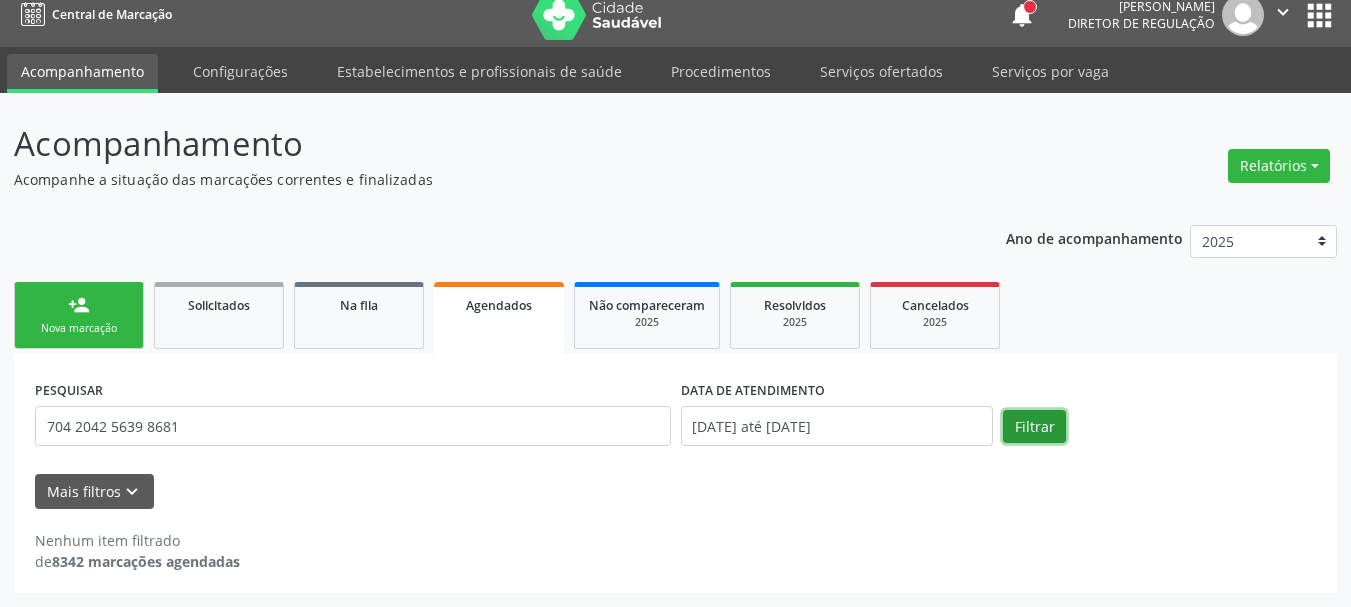 click on "Filtrar" at bounding box center [1034, 427] 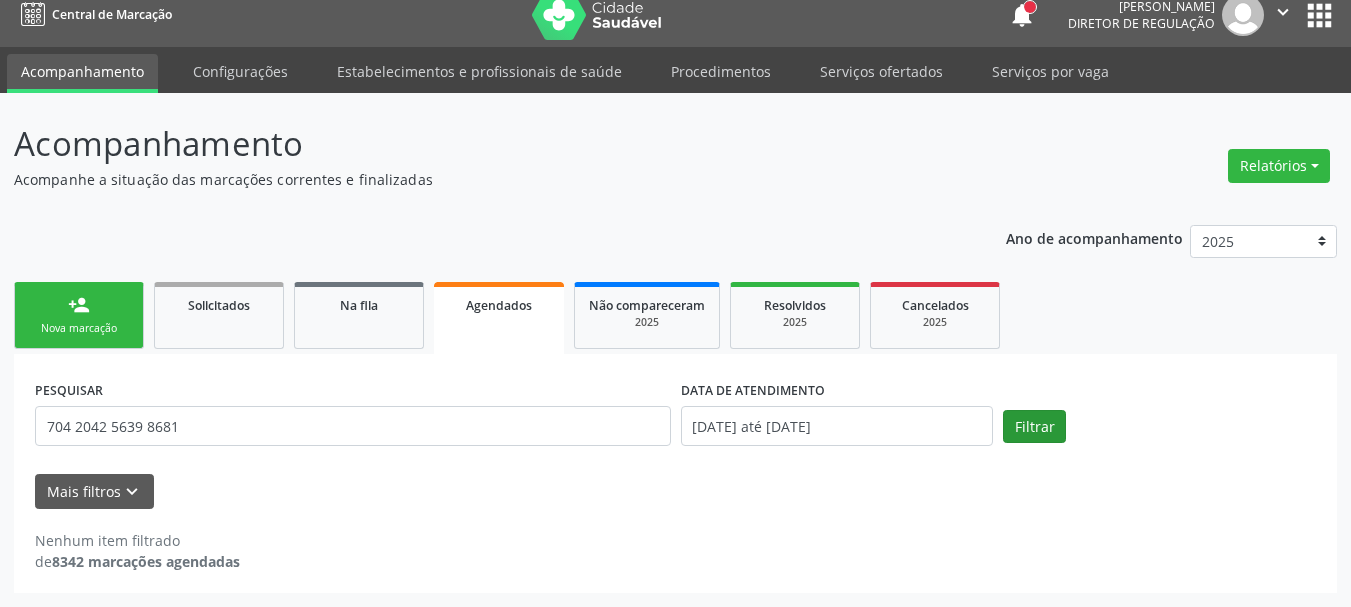 scroll, scrollTop: 17, scrollLeft: 0, axis: vertical 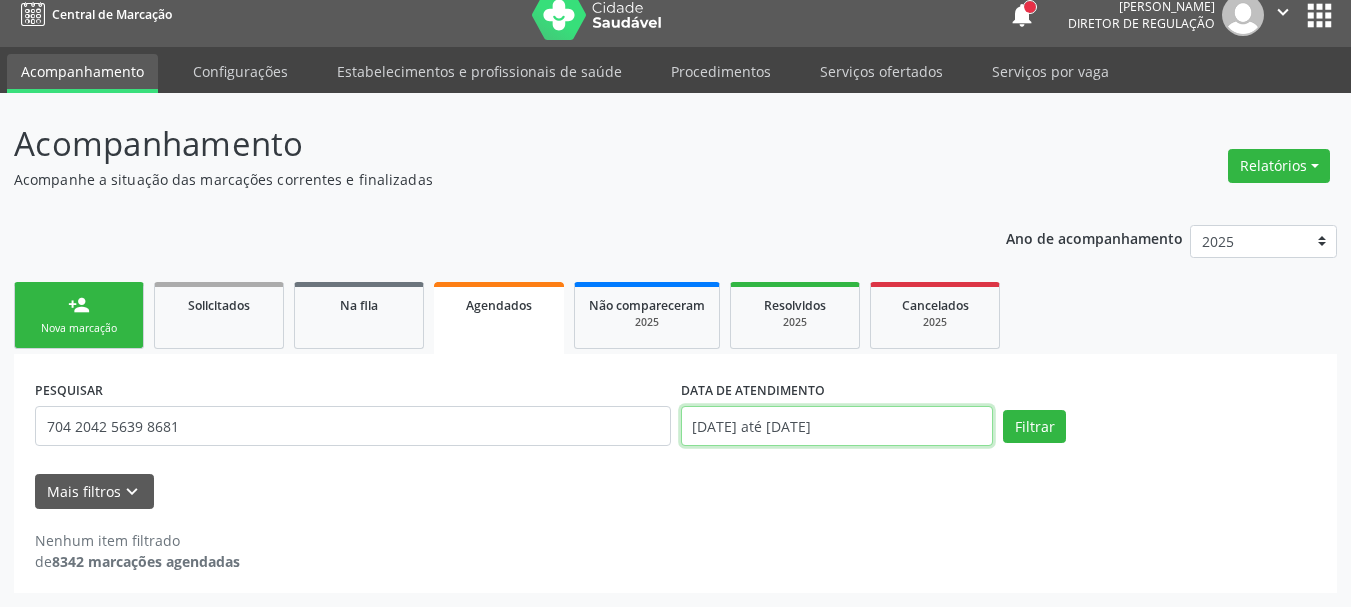 click on "[DATE] até [DATE]" at bounding box center [837, 426] 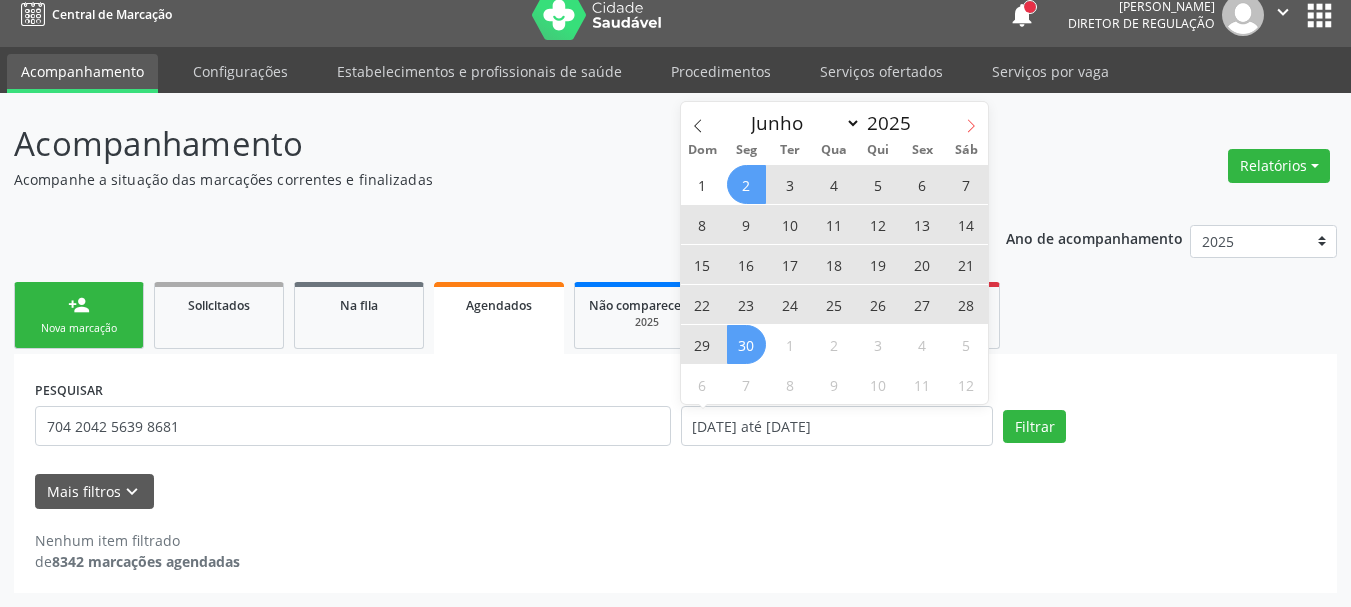 click 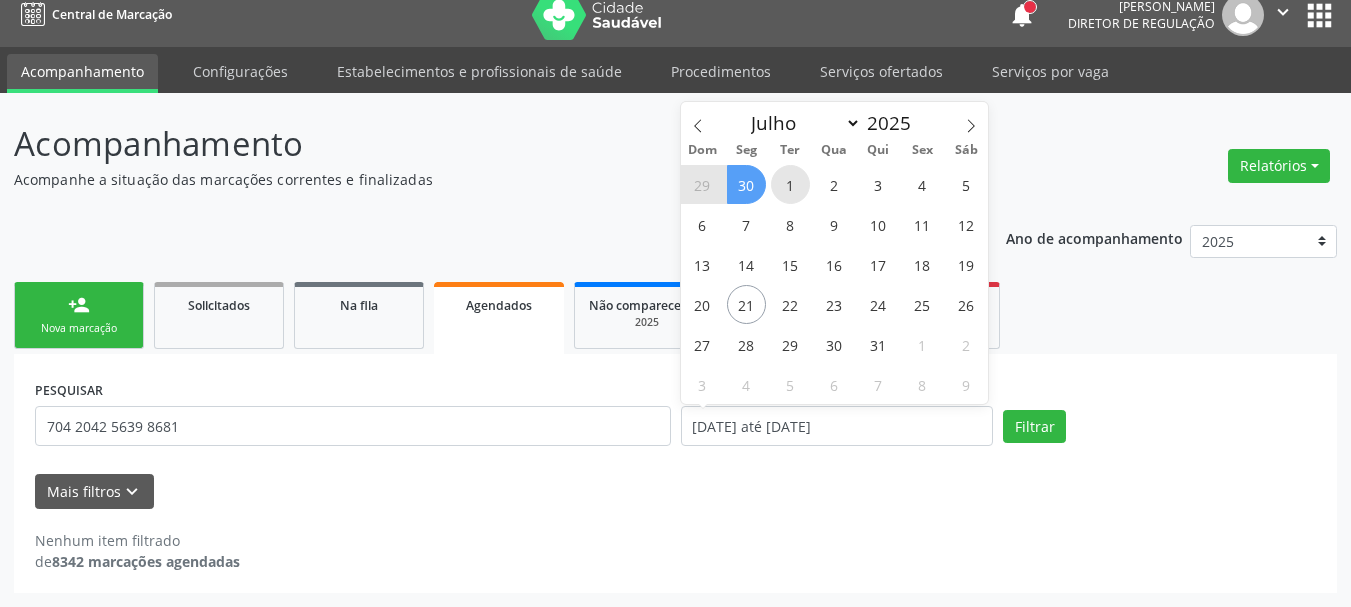 click on "1" at bounding box center [790, 184] 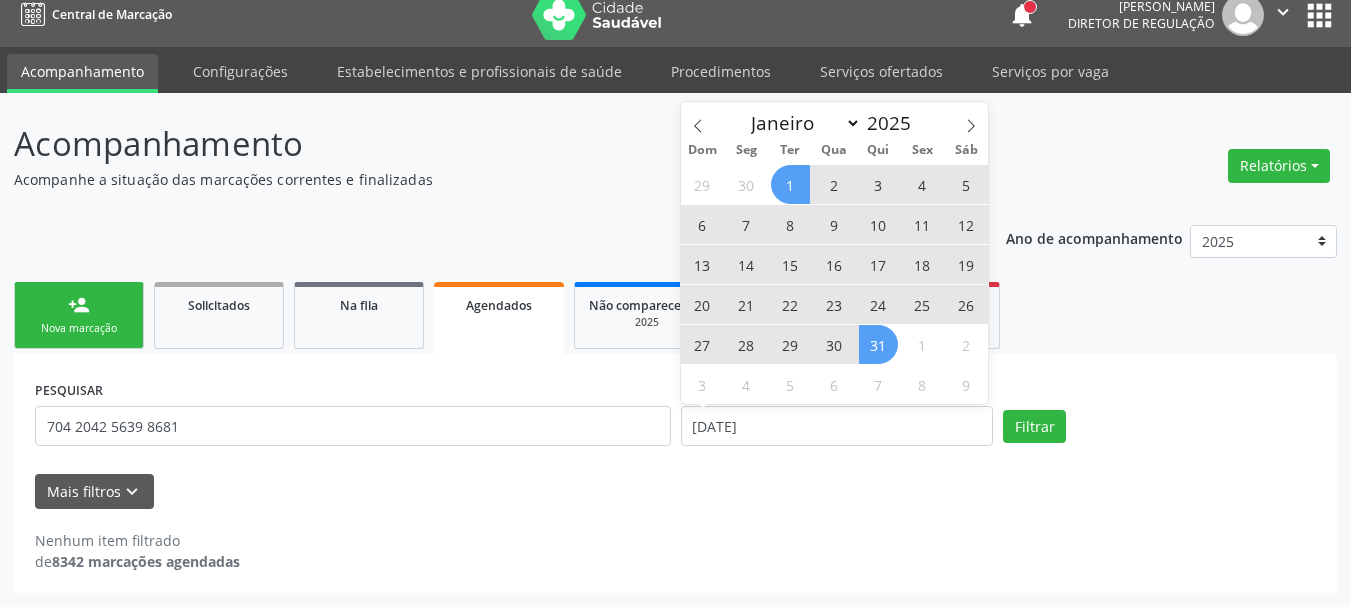 click on "31" at bounding box center (878, 344) 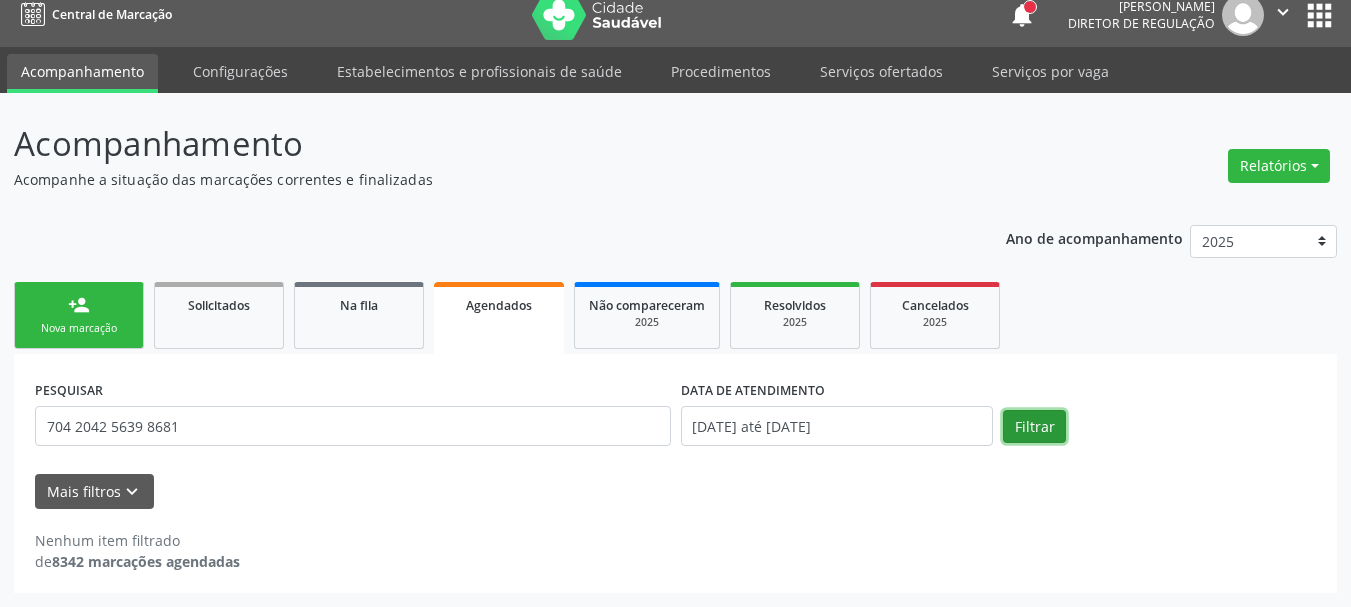 click on "Filtrar" at bounding box center [1034, 427] 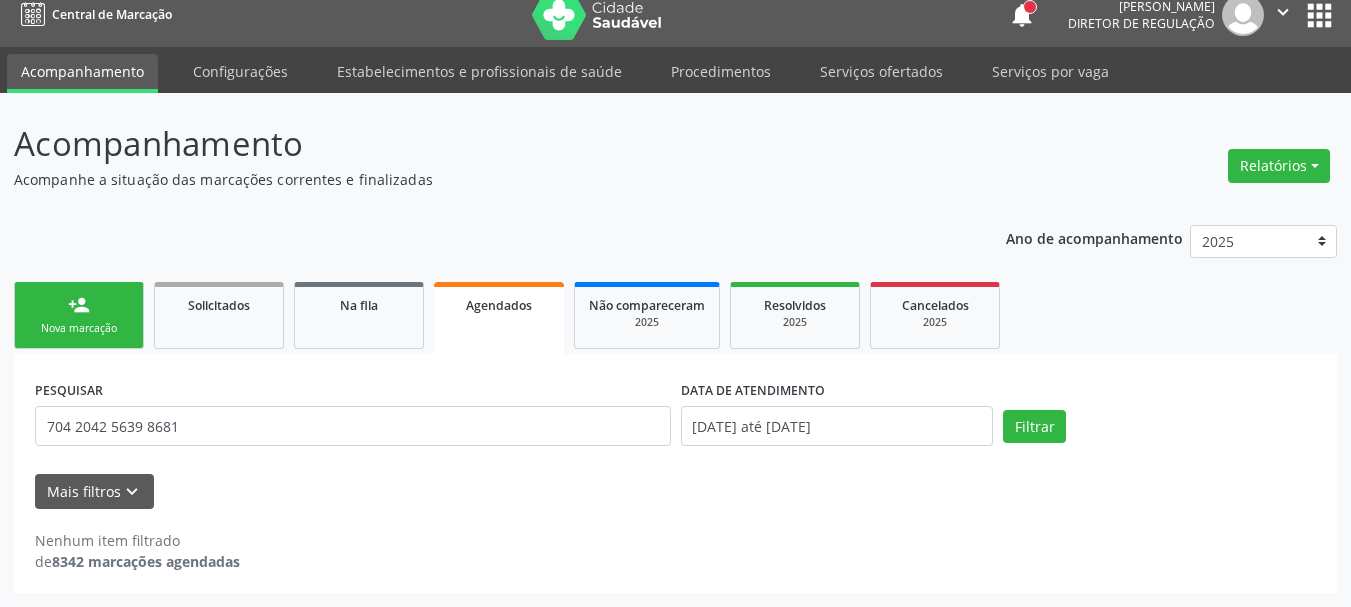 scroll, scrollTop: 17, scrollLeft: 0, axis: vertical 